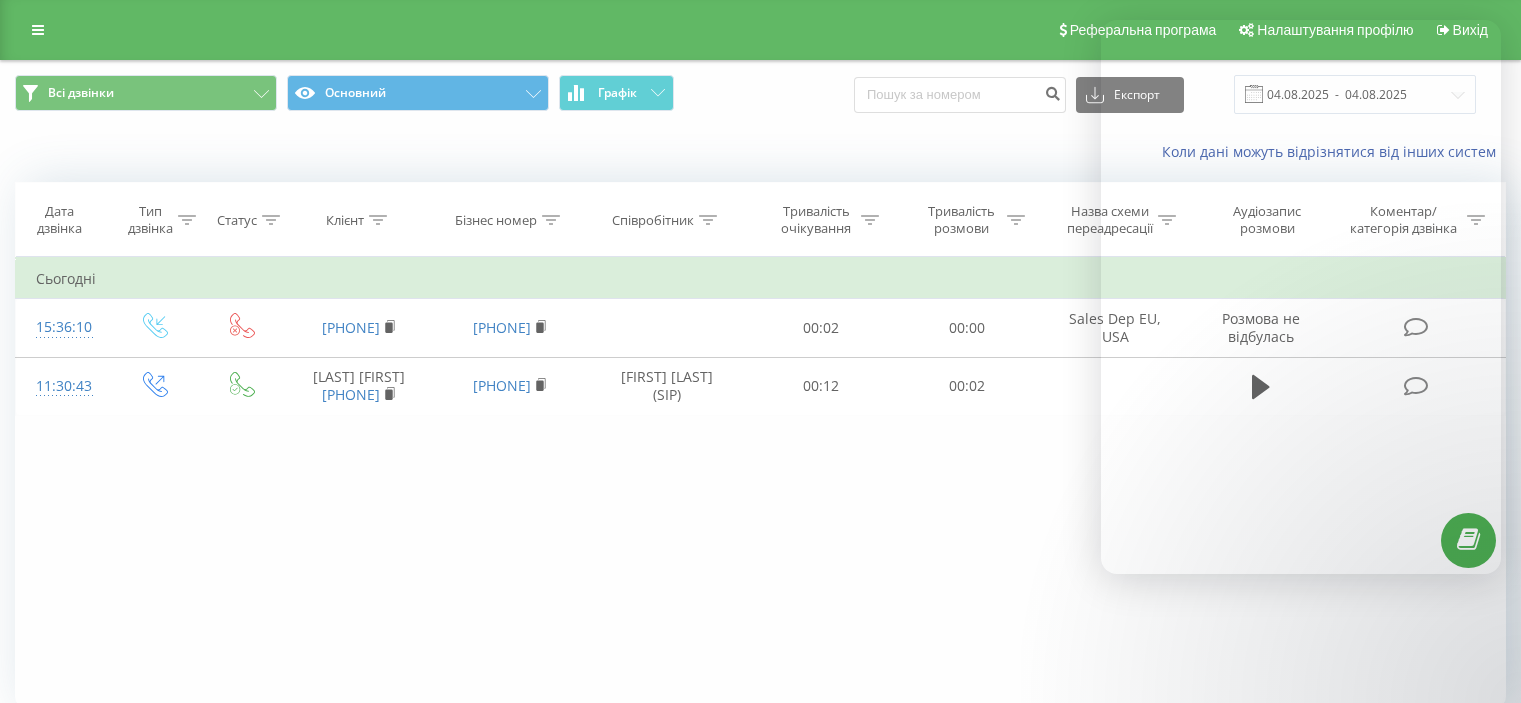 scroll, scrollTop: 0, scrollLeft: 0, axis: both 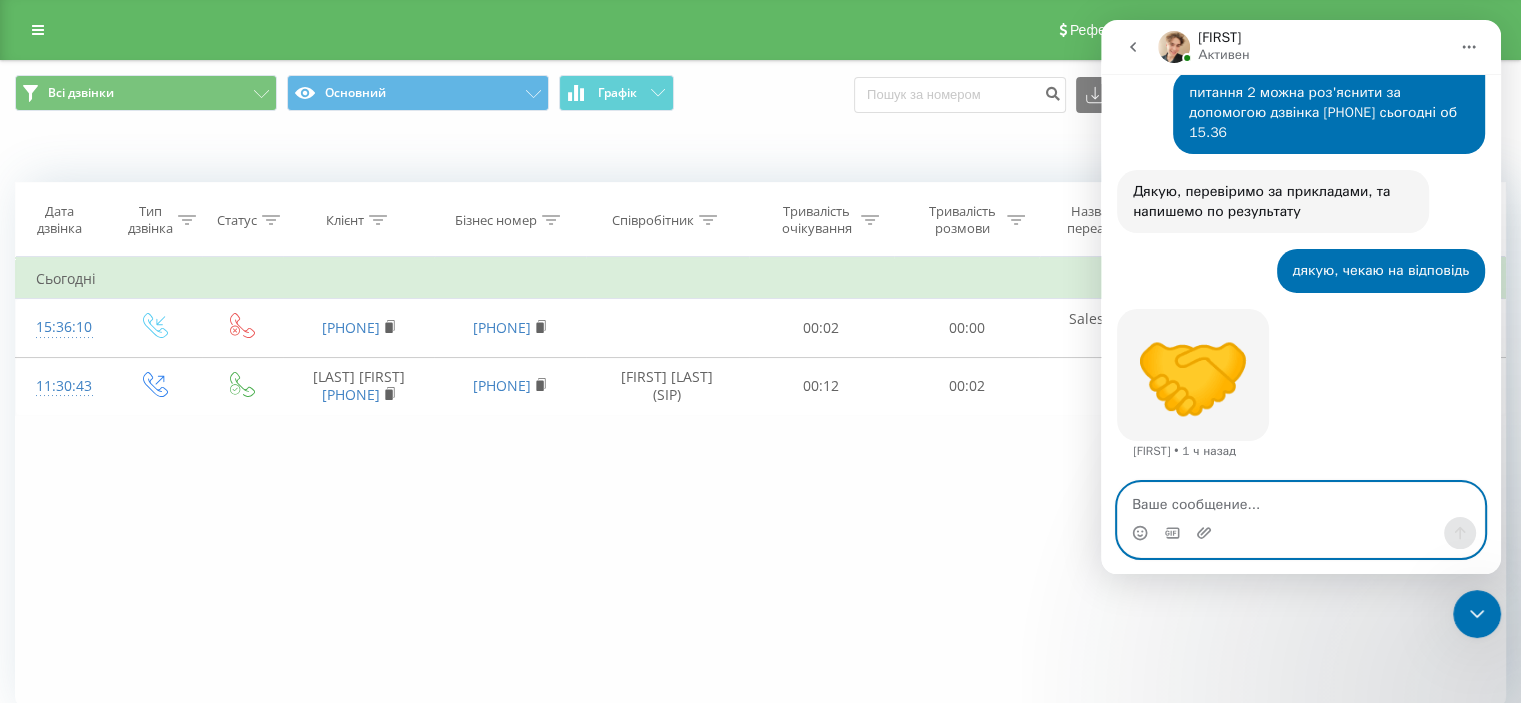 click at bounding box center (1301, 500) 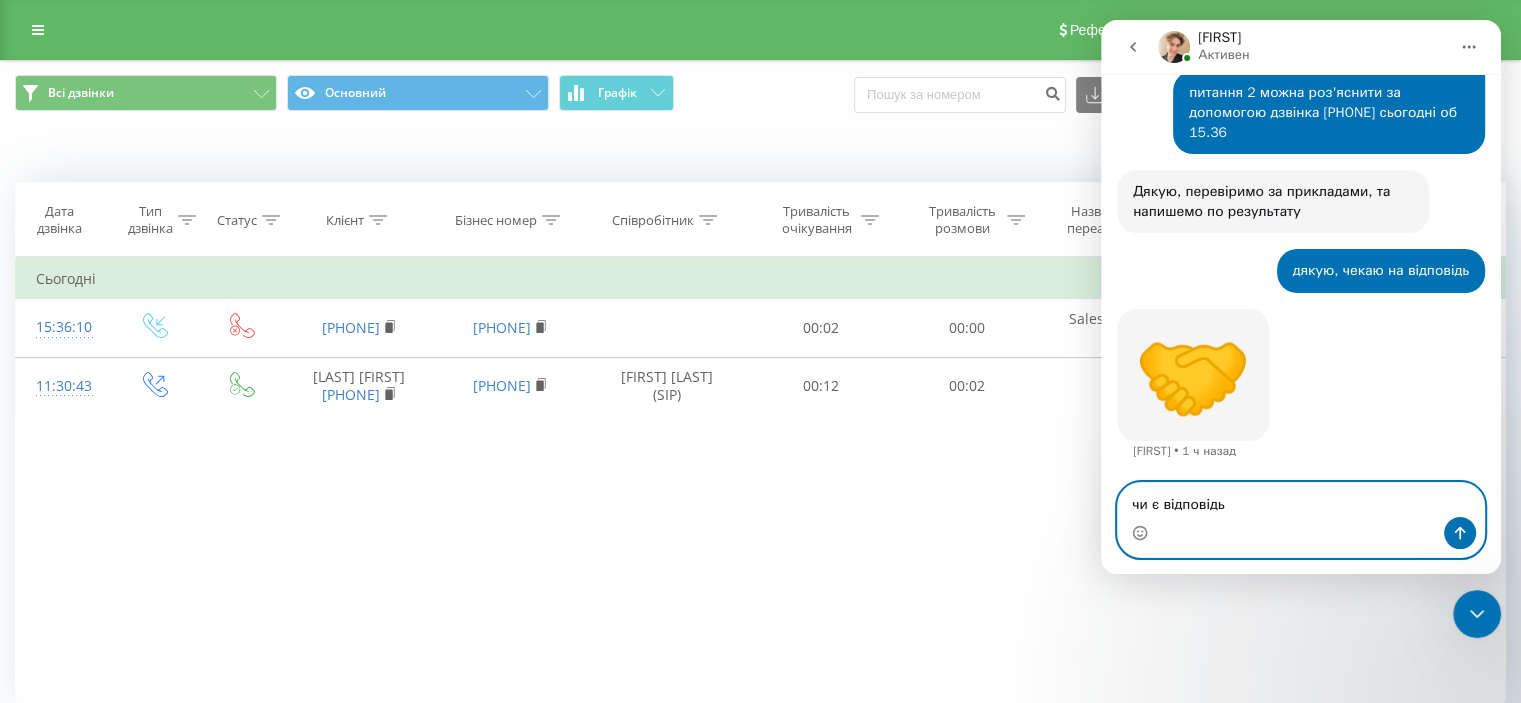 type on "чи є відповідь?" 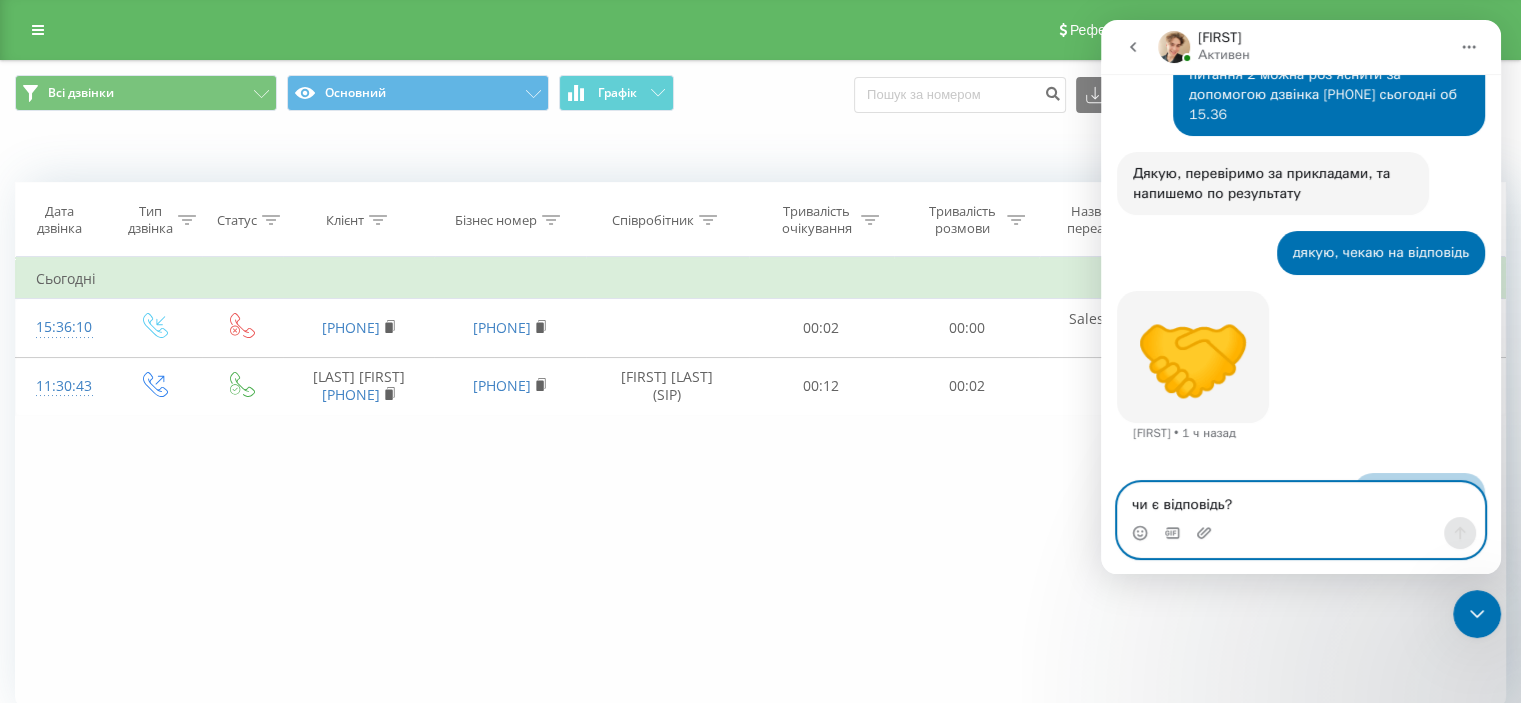 type 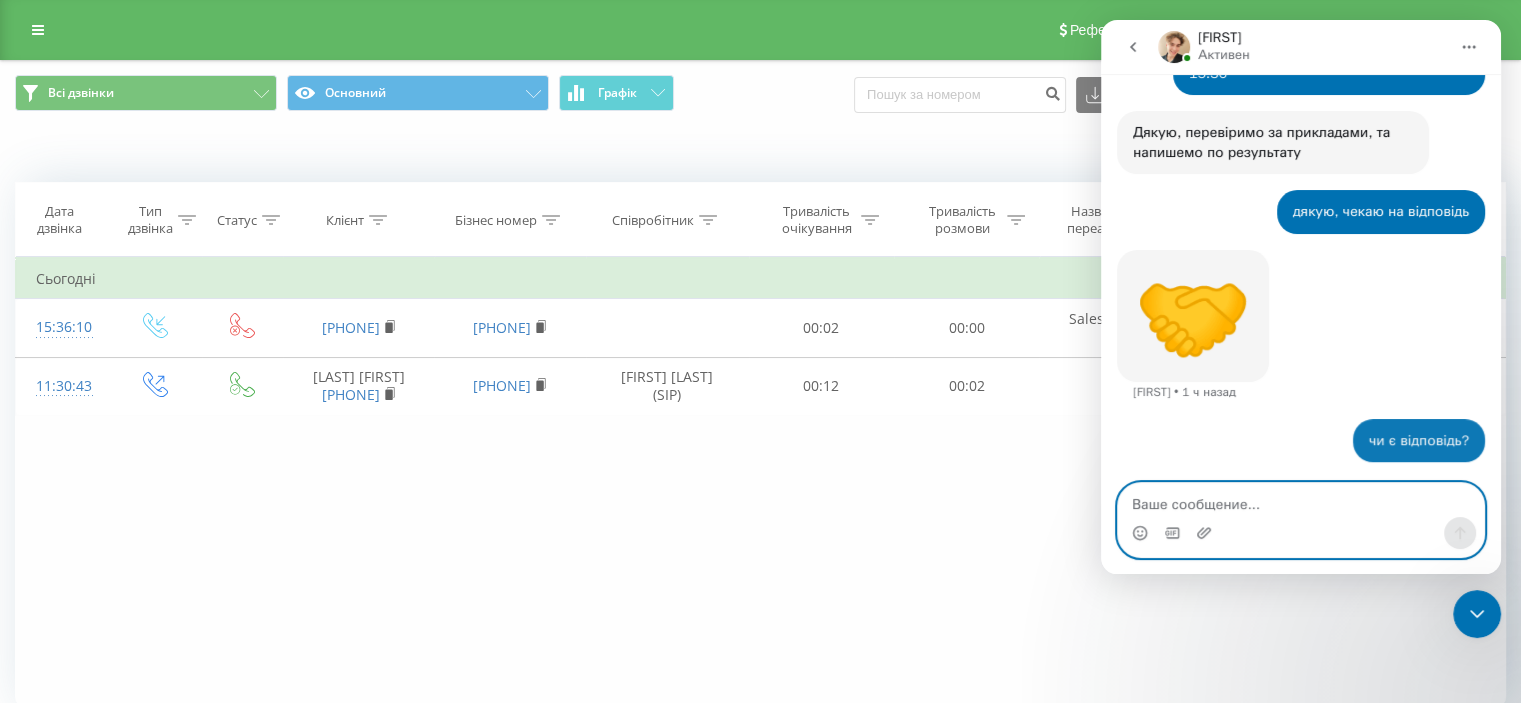 scroll, scrollTop: 640, scrollLeft: 0, axis: vertical 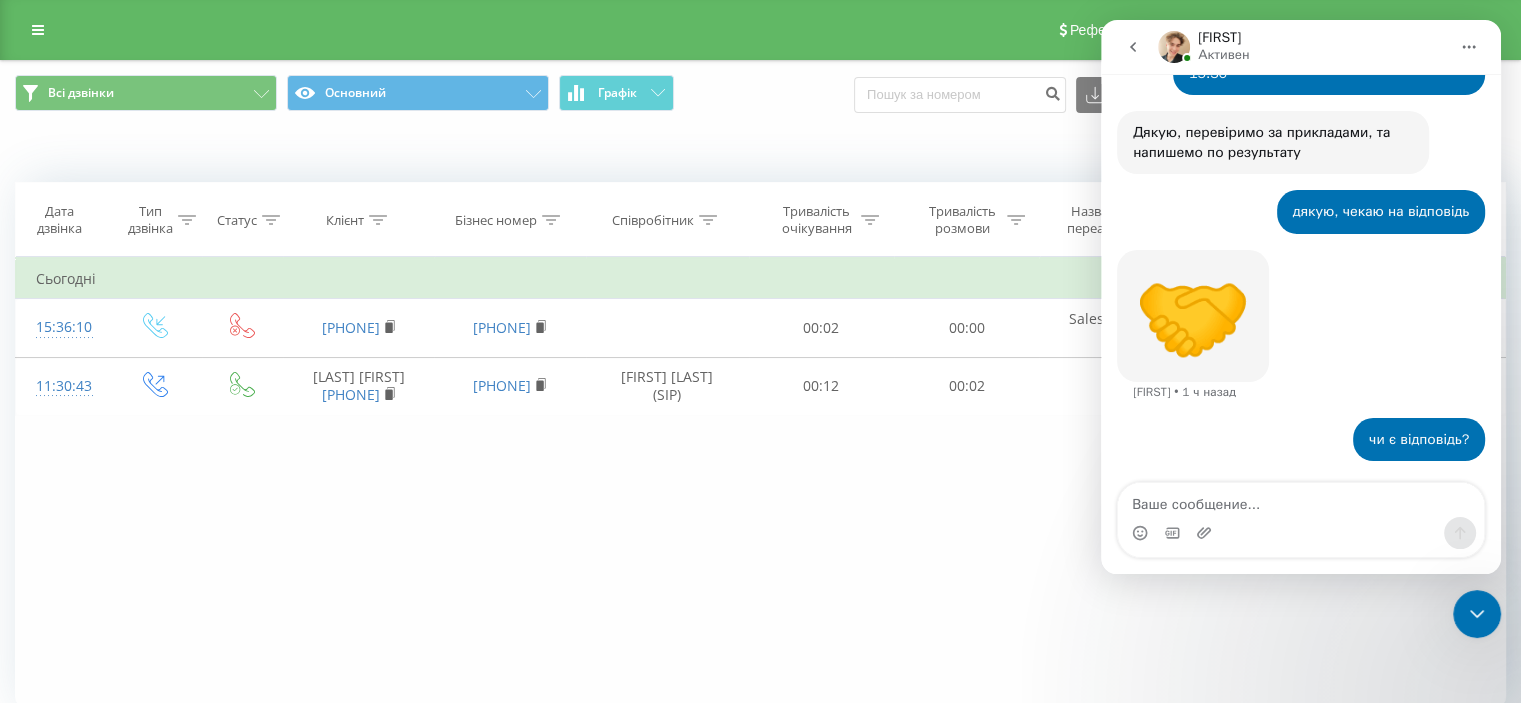 click on "Фільтрувати за умовою Дорівнює Введіть значення Скасувати OK Фільтрувати за умовою Дорівнює Введіть значення Скасувати OK Фільтрувати за умовою Містить Скасувати OK Фільтрувати за умовою Містить Скасувати OK Фільтрувати за умовою Містить Скасувати OK Фільтрувати за умовою Дорівнює Скасувати OK Фільтрувати за умовою Дорівнює Скасувати OK Фільтрувати за умовою Містить Скасувати OK Фільтрувати за умовою Дорівнює Введіть значення Скасувати OK Сьогодні  15:36:10         [PHONE] [PHONE] 00:02 00:00 Sales Dep EU, USA Розмова не відбулась  11:30:43         [FIRST] [LAST] [PHONE] [PHONE] (SIP)" at bounding box center (760, 482) 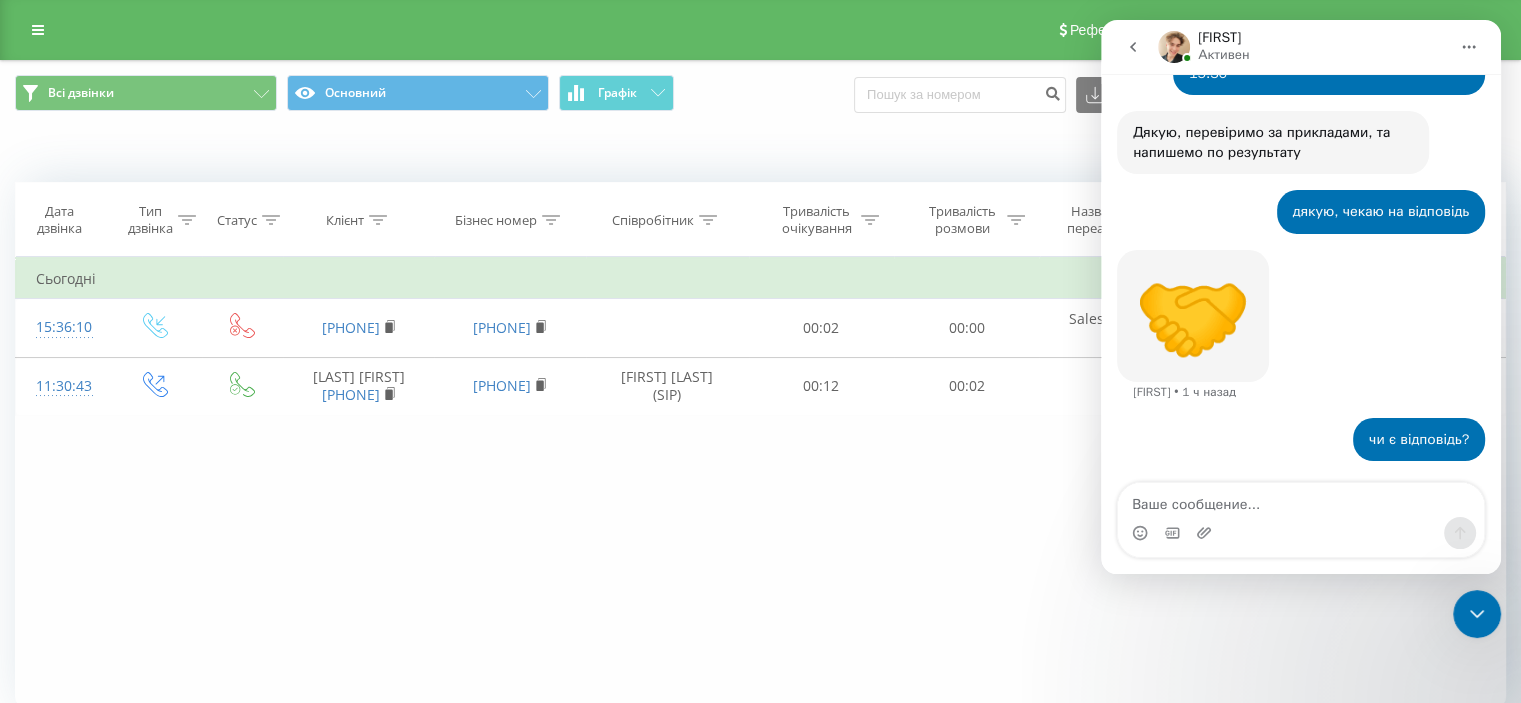 click at bounding box center [1477, 614] 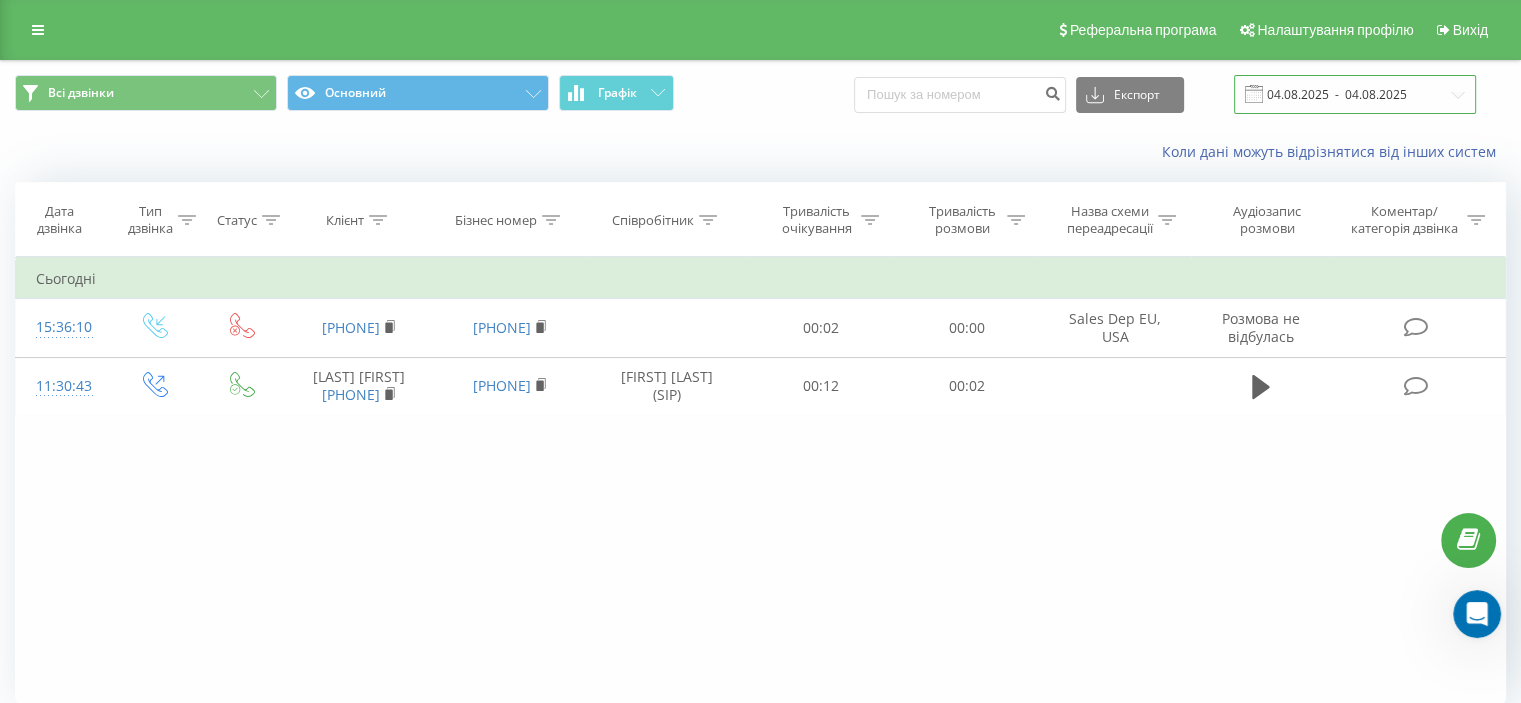 click on "04.08.2025  -  04.08.2025" at bounding box center [1355, 94] 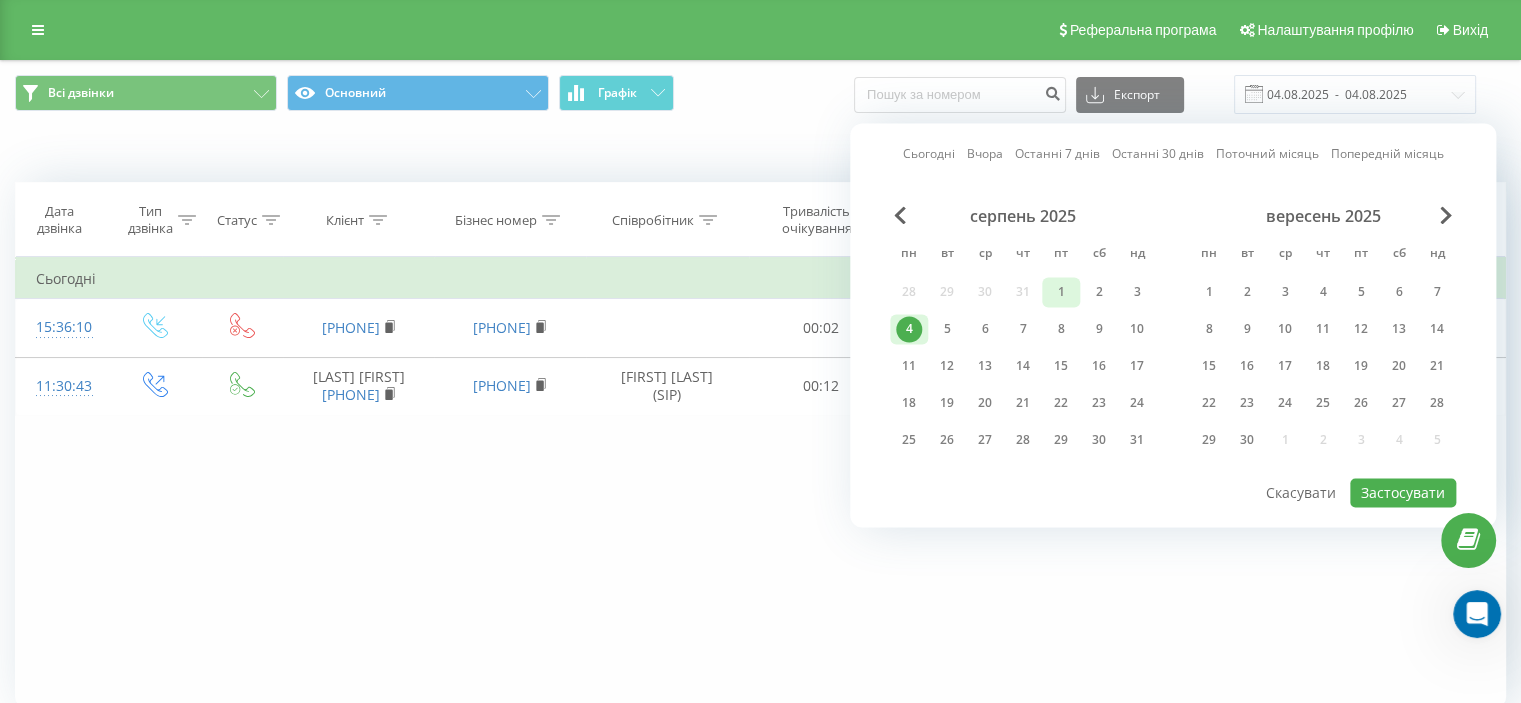 click on "1" at bounding box center [1061, 292] 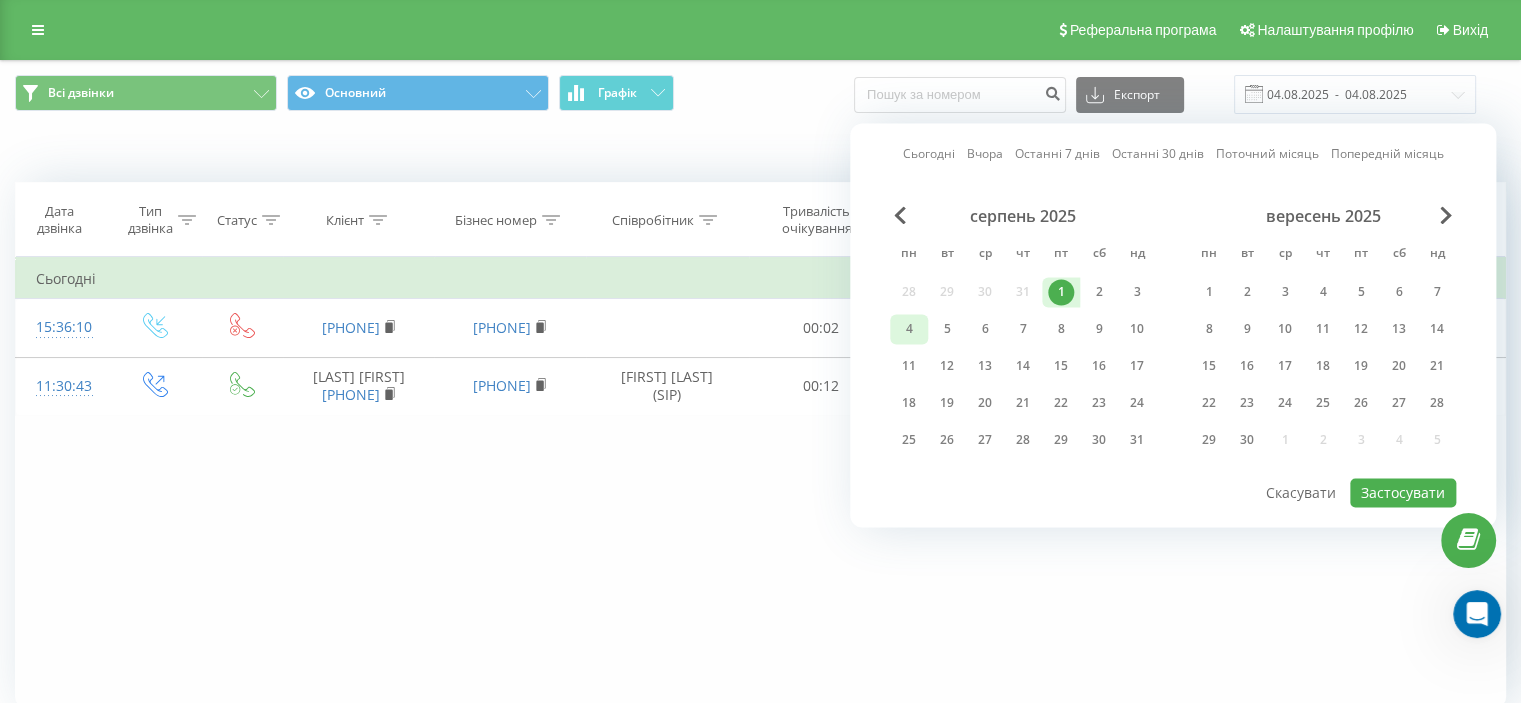 click on "4" at bounding box center [909, 329] 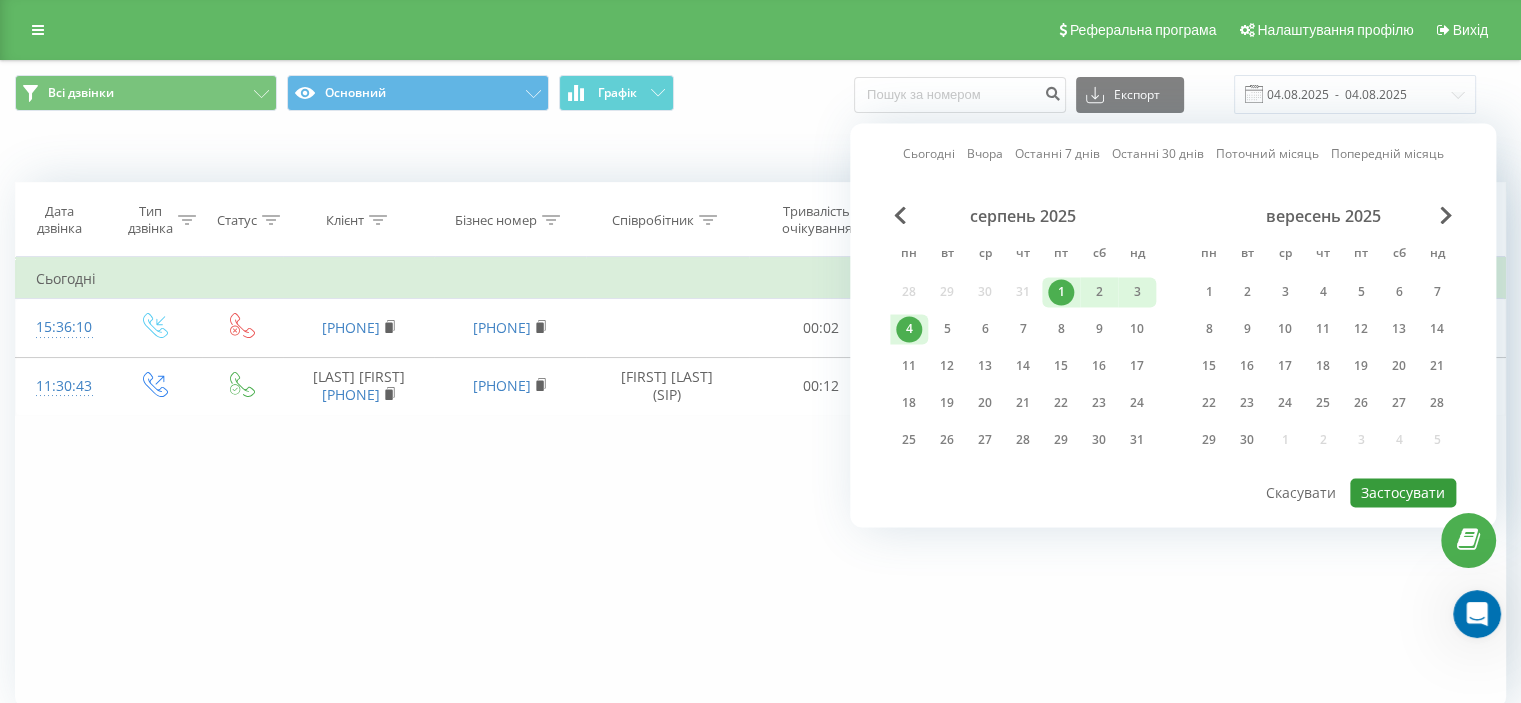 click on "Застосувати" at bounding box center [1403, 492] 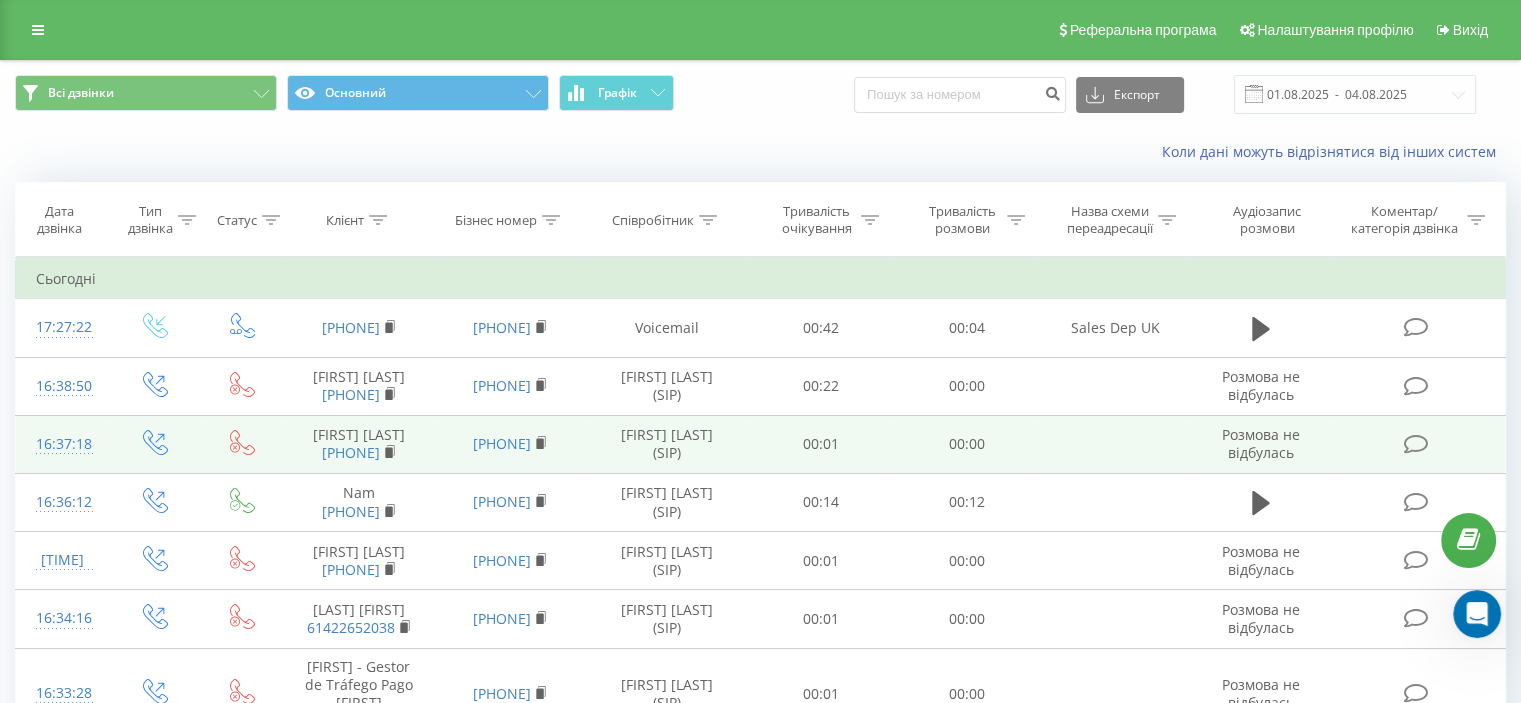 scroll, scrollTop: 716, scrollLeft: 0, axis: vertical 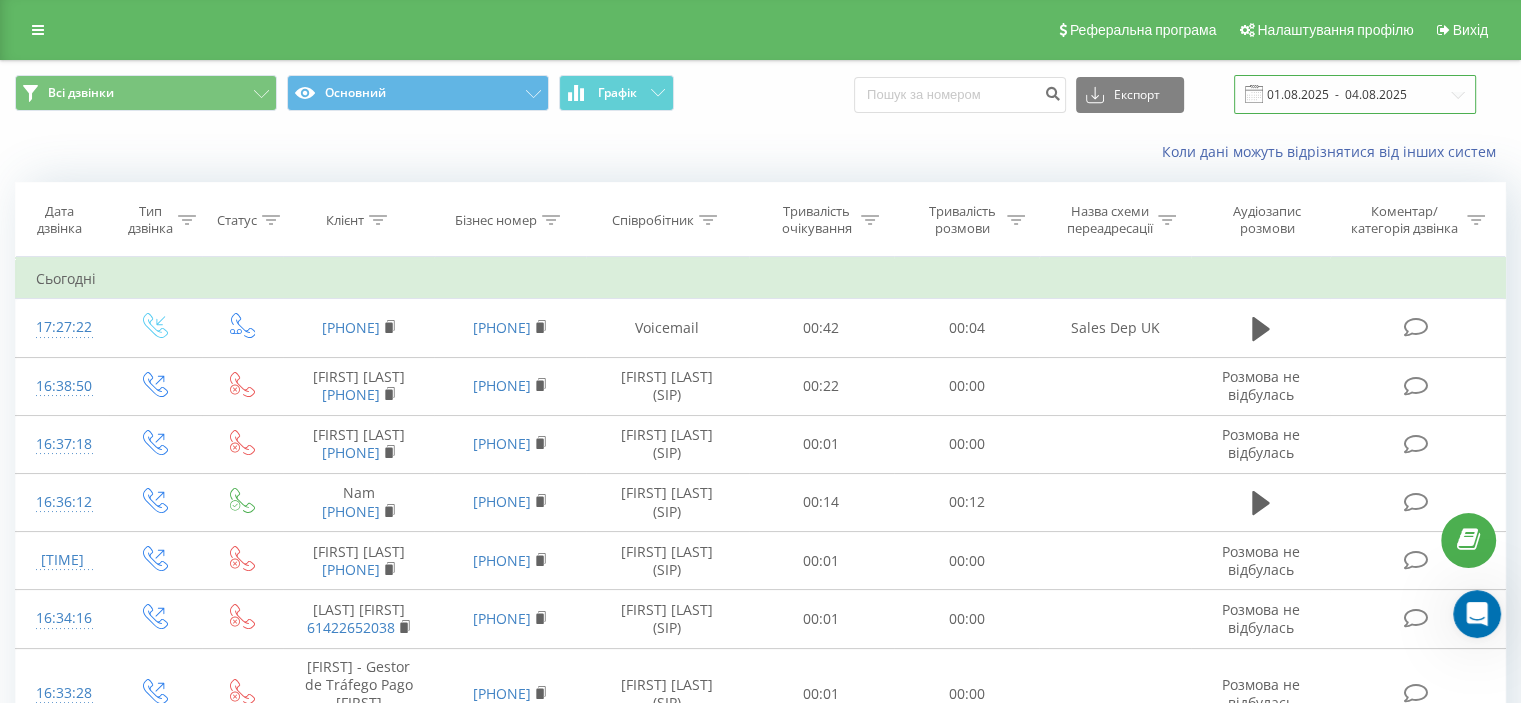 click on "01.08.2025  -  04.08.2025" at bounding box center [1355, 94] 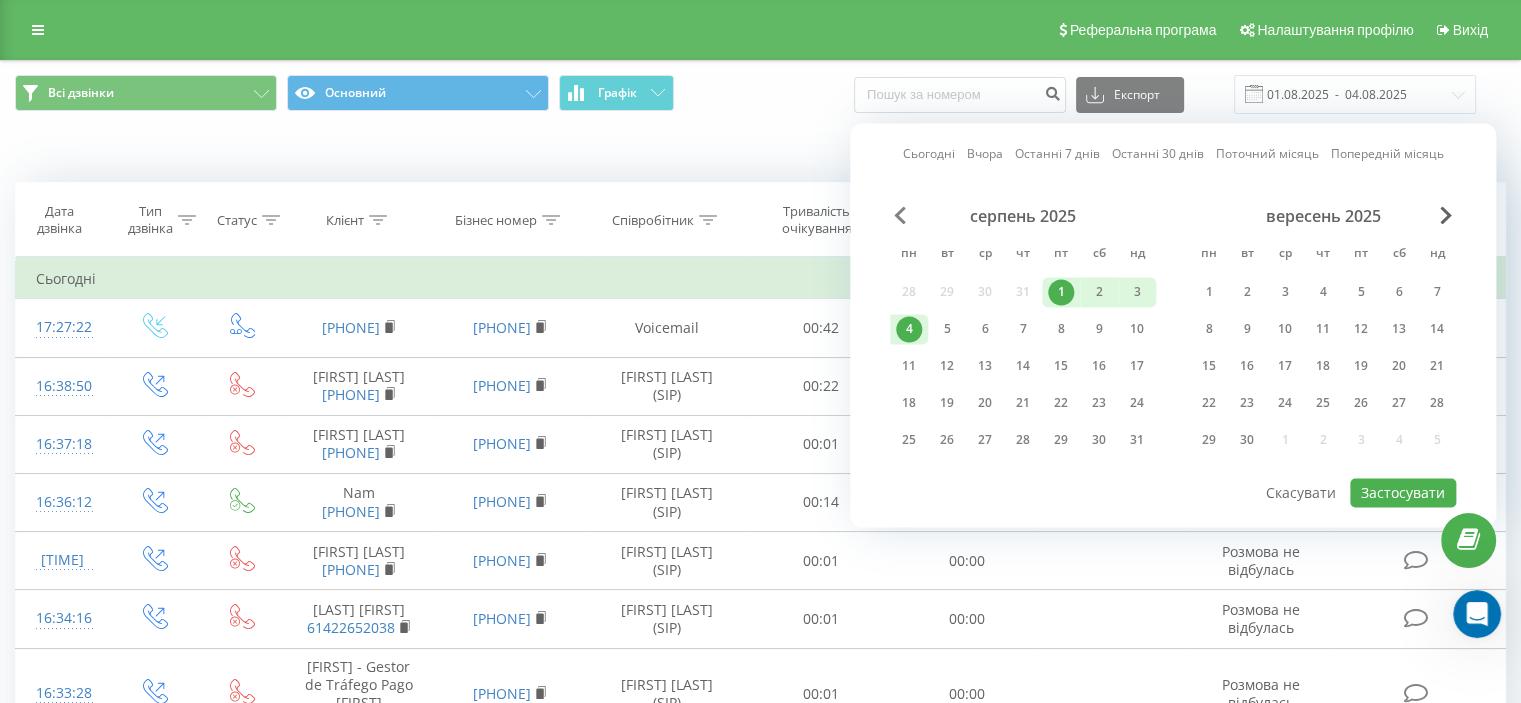 click at bounding box center [900, 215] 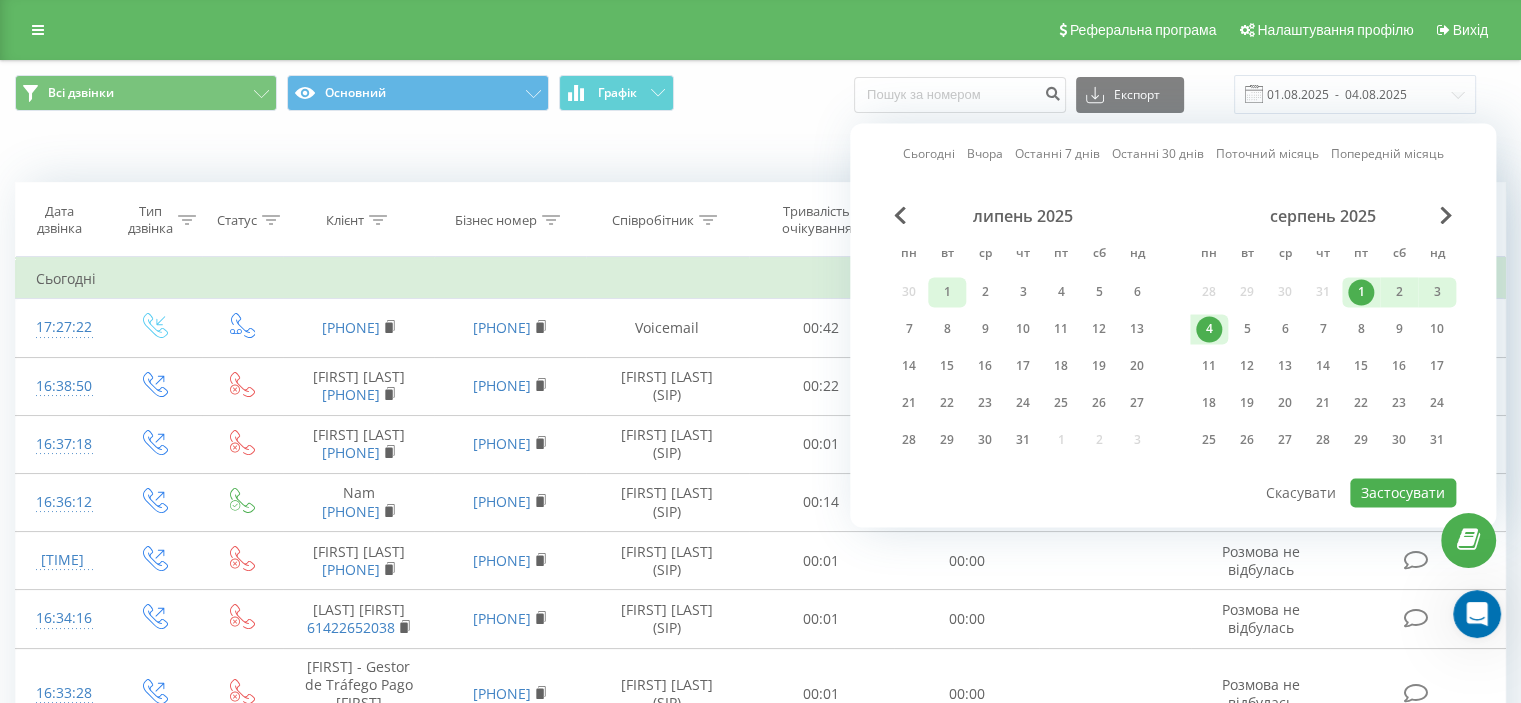 click on "1" at bounding box center (947, 292) 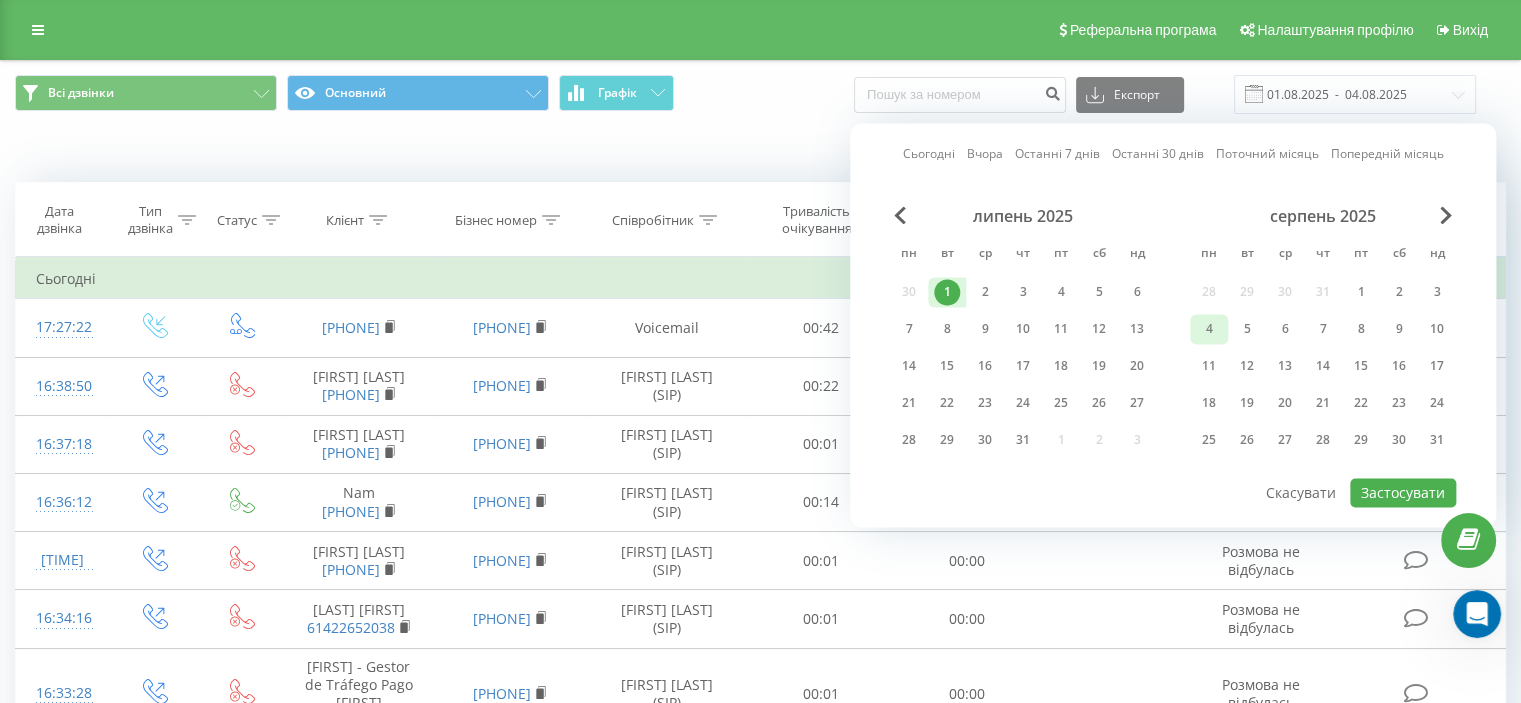 click on "4" at bounding box center [1209, 329] 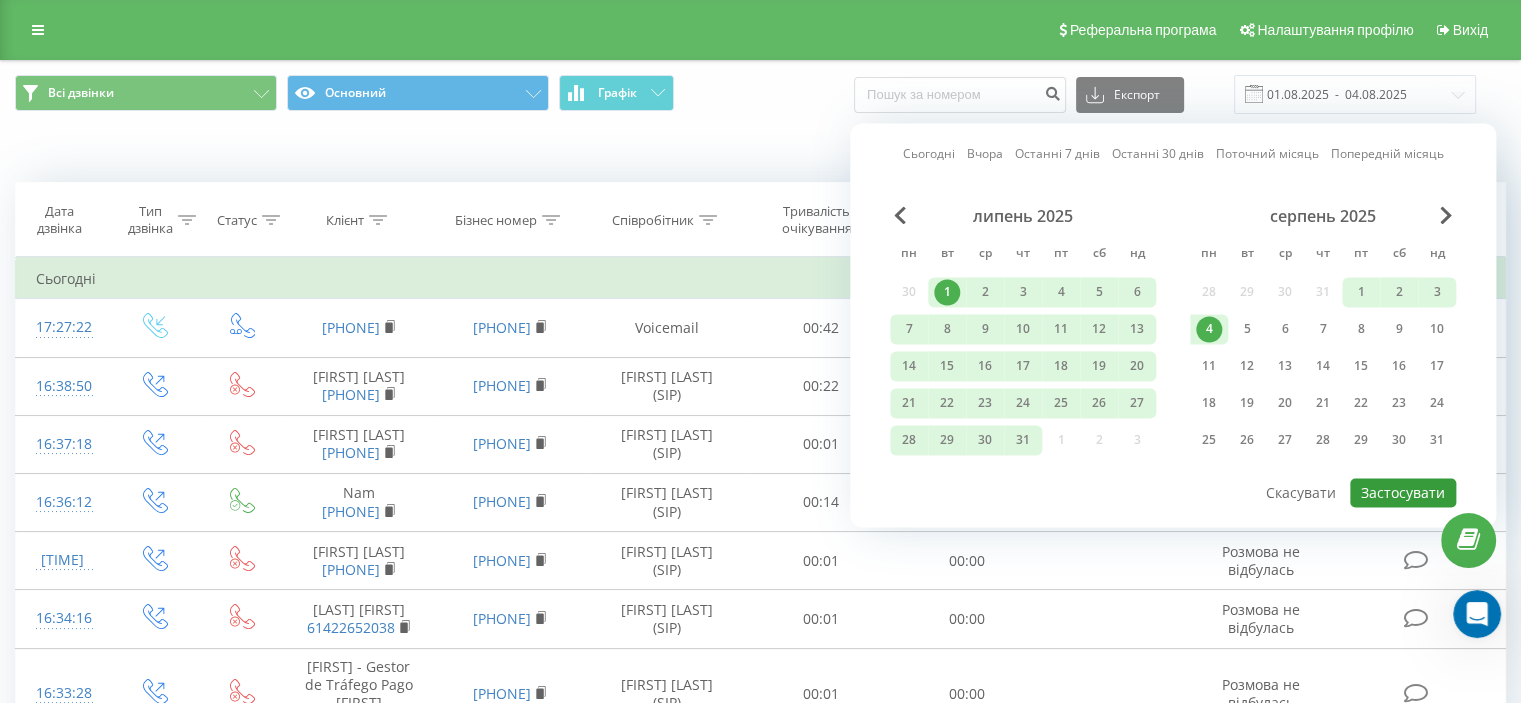 click on "Застосувати" at bounding box center (1403, 492) 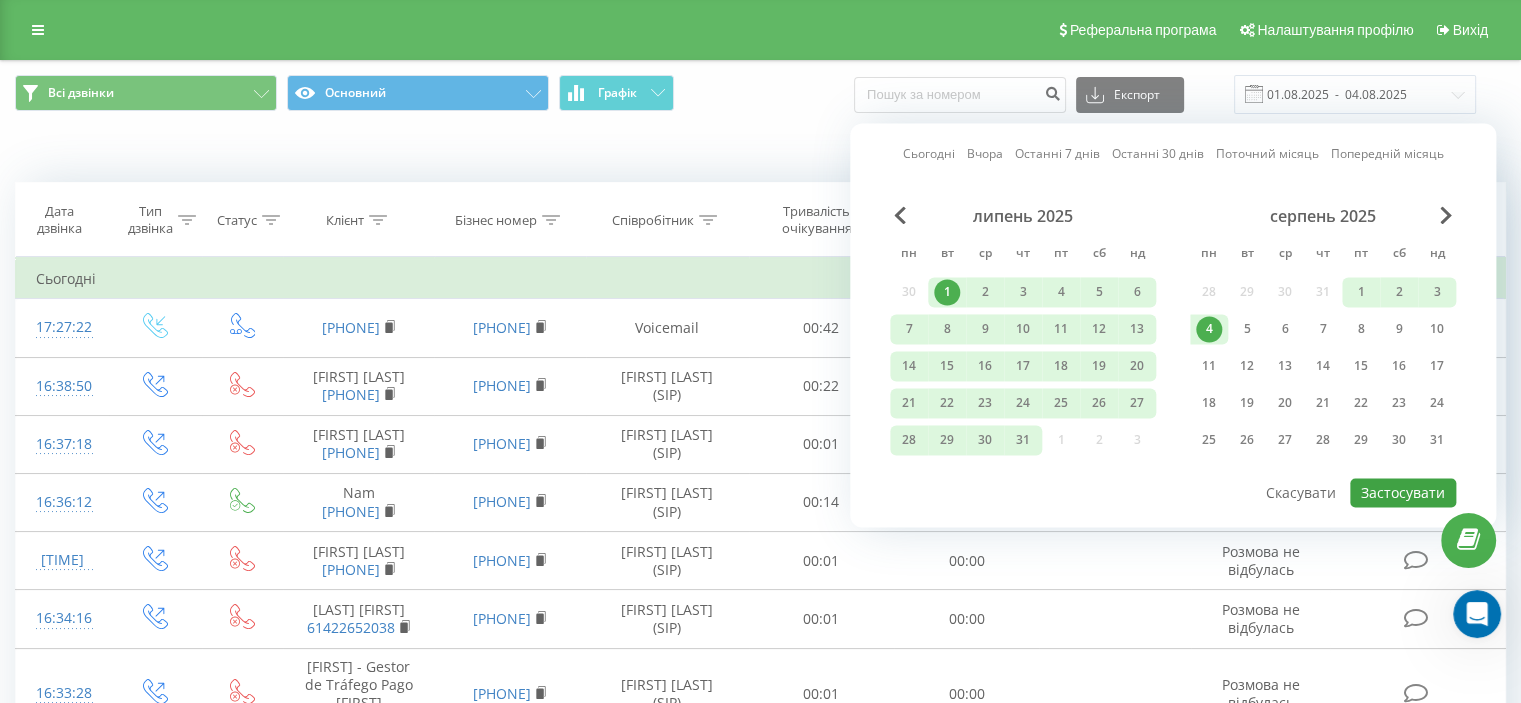 type on "01.07.2025  -  04.08.2025" 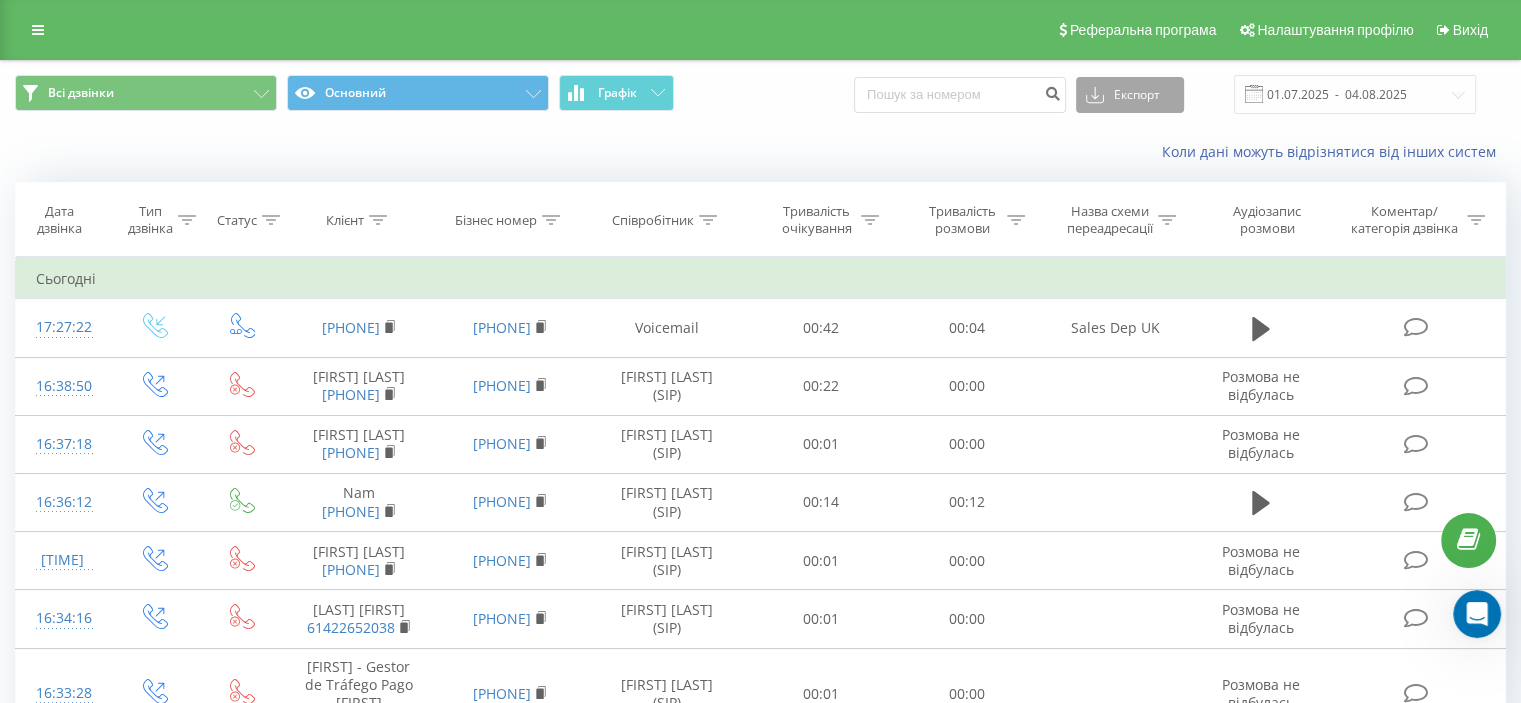 click on "Експорт" at bounding box center (1130, 95) 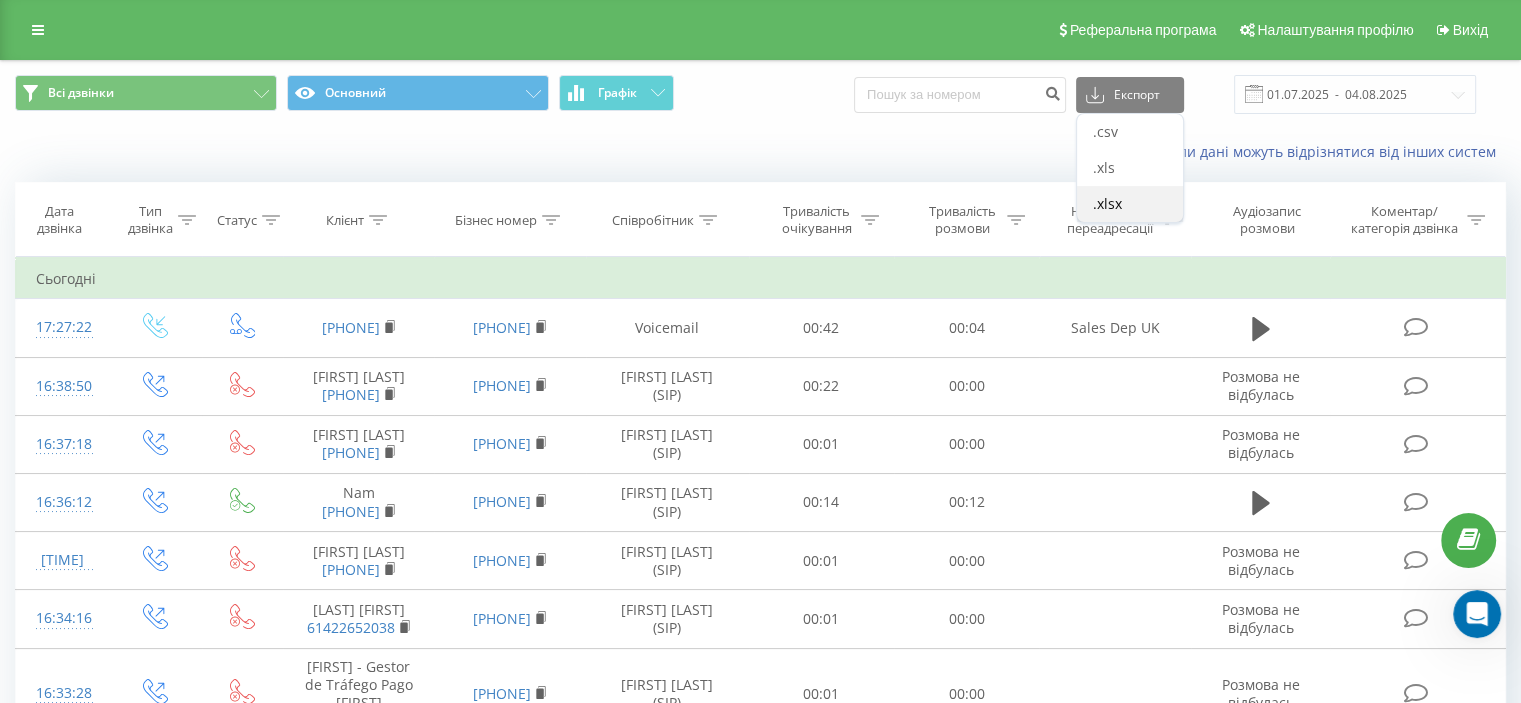 click on ".xlsx" at bounding box center (1107, 203) 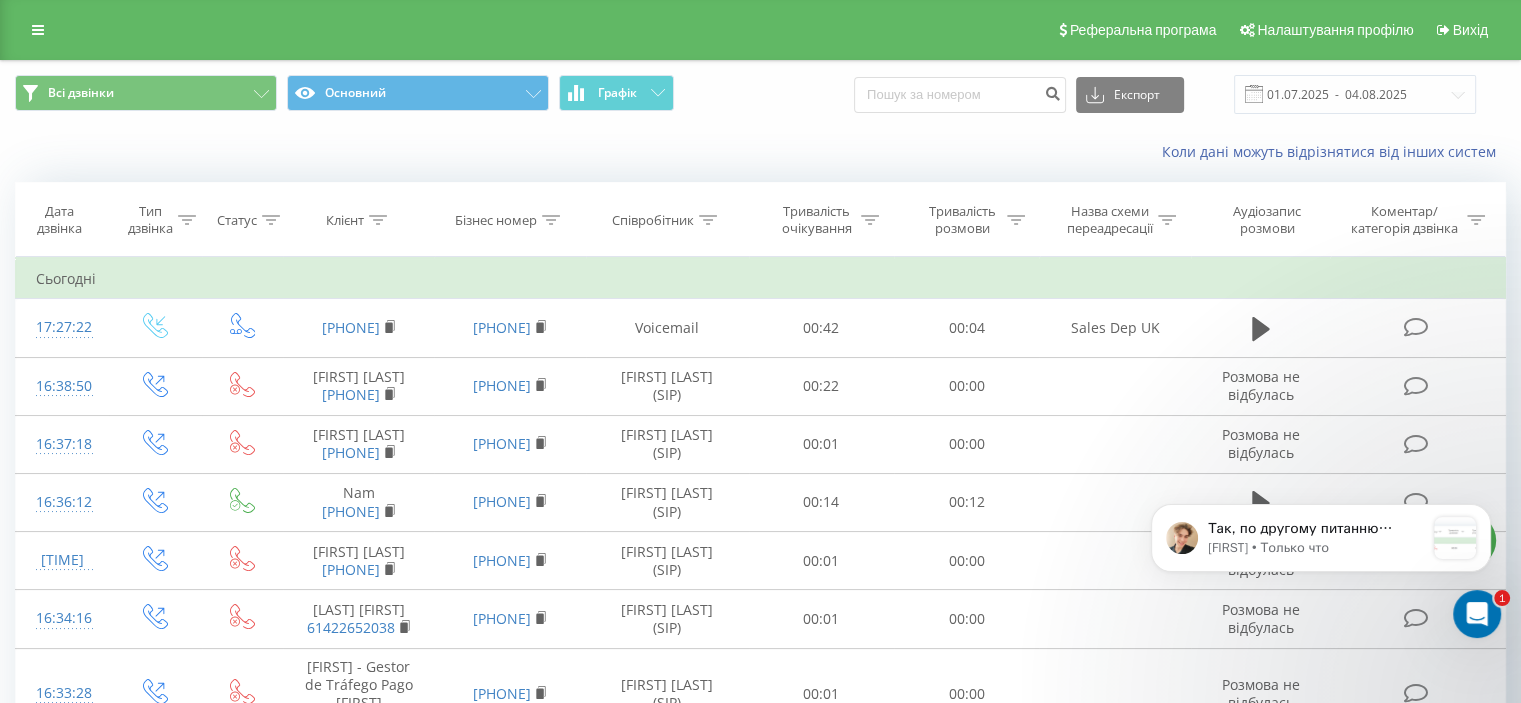 scroll, scrollTop: 0, scrollLeft: 0, axis: both 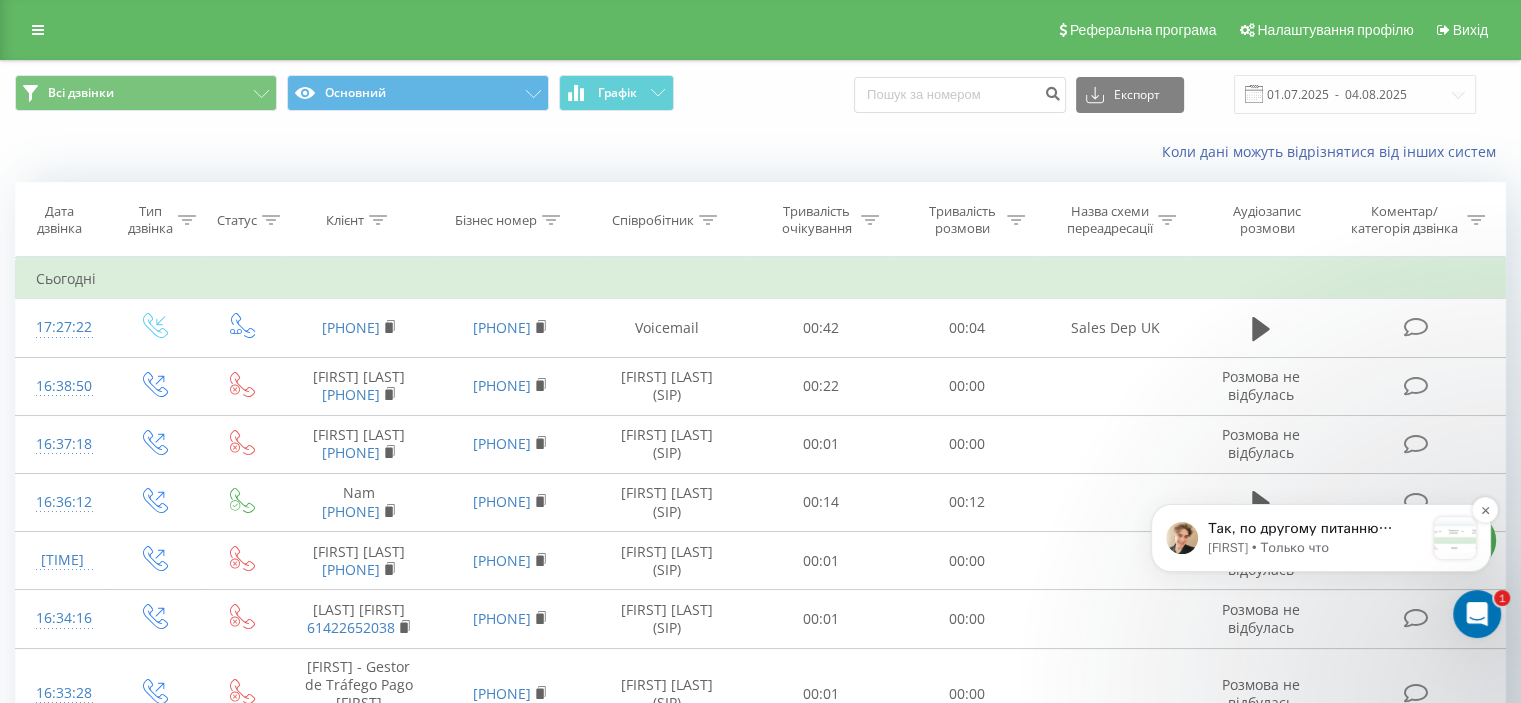 click on "Так, по другому питанню підготували відповідь, з номеру [PHONE] був пропущений дзвінок У вас налаштована інтеграція з Pipedrive, в Сценарії інтеграції стоїть умова, створювати лід після пропущеного вхідного дзвінка, тому був створений лід - Перевірити налаштування можно у розділі Маркетплейс інтеграцій, у налаштуваннях інтеграції  А по першому питанню ще перевіряємо, прошу ще трохи часу  🙏 ​" at bounding box center (1316, 529) 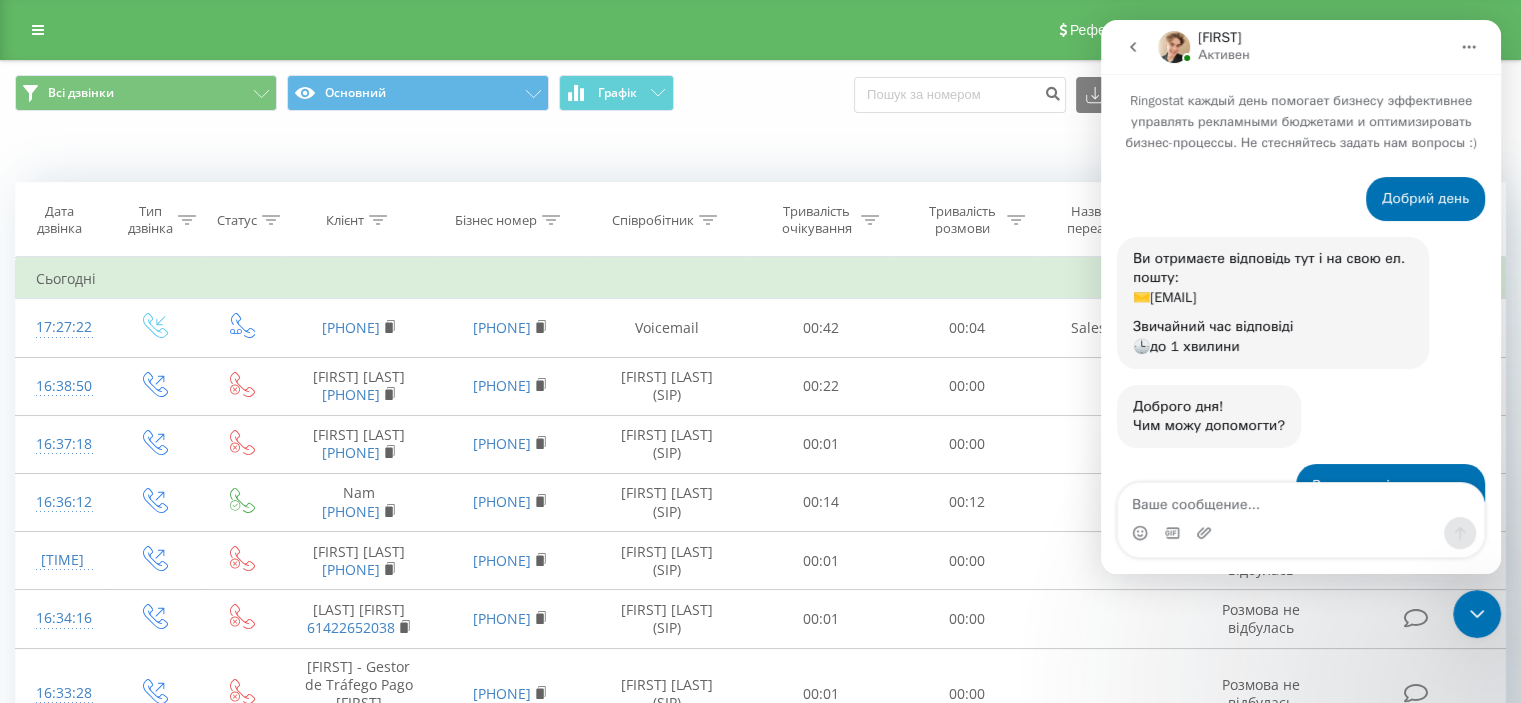scroll, scrollTop: 2, scrollLeft: 0, axis: vertical 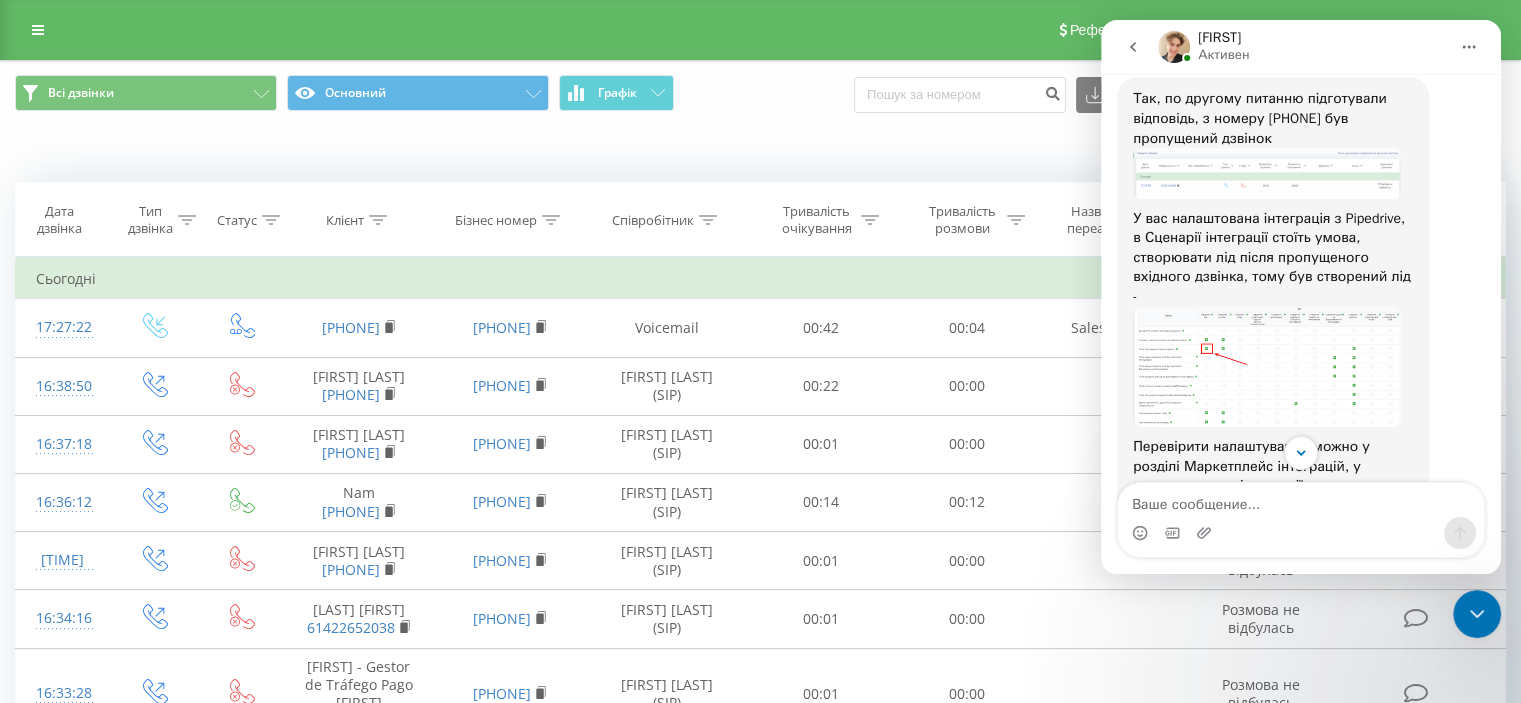 click on "Так, по другому питанню підготували відповідь, з номеру [PHONE] був пропущений дзвінок У вас налаштована інтеграція з Pipedrive, в Сценарії інтеграції стоїть умова, створювати лід після пропущеного вхідного дзвінка, тому був створений лід - Перевірити налаштування можно у розділі Маркетплейс інтеграцій, у налаштуваннях інтеграції А по першому питанню ще перевіряємо, прошу ще трохи часу  🙏 ​ [FIRST]    •   Только что" at bounding box center [1301, 433] 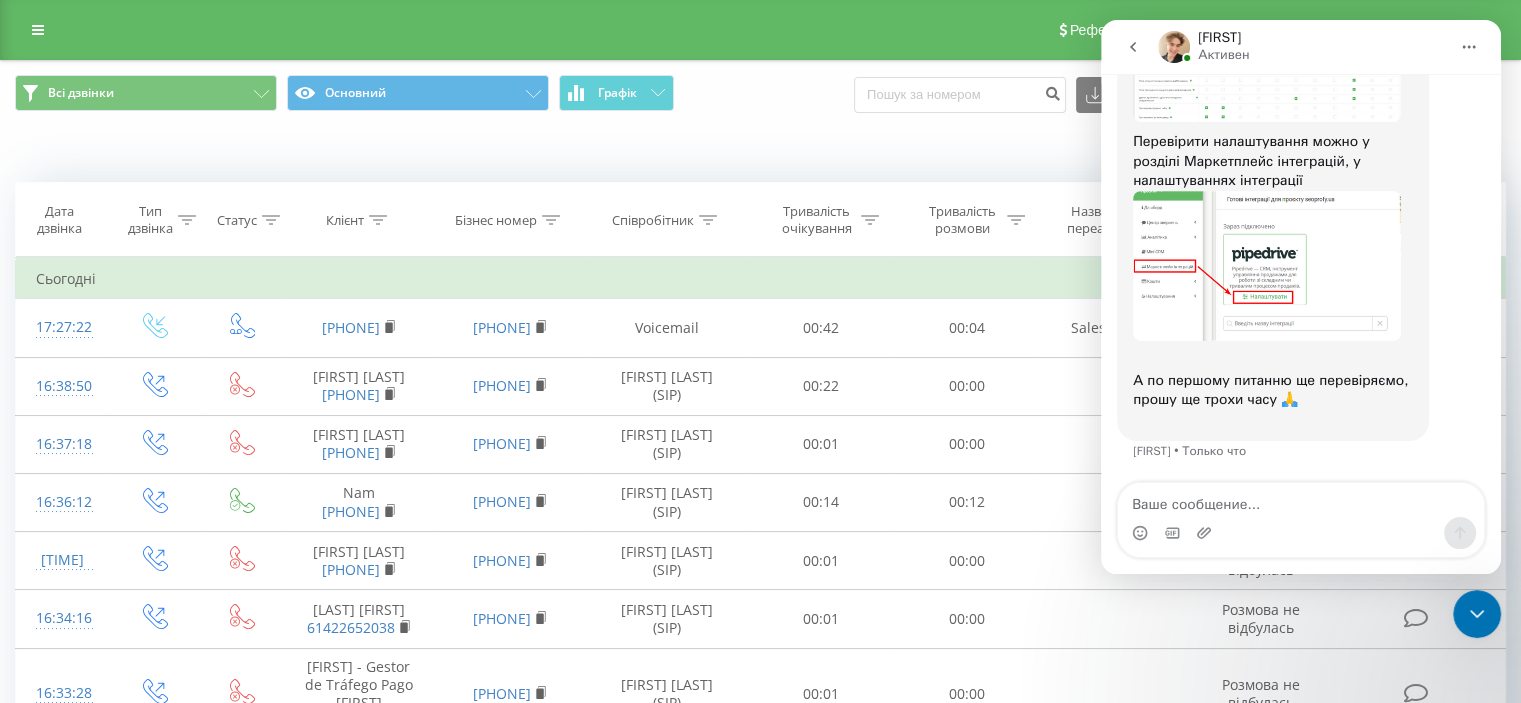 scroll, scrollTop: 1338, scrollLeft: 0, axis: vertical 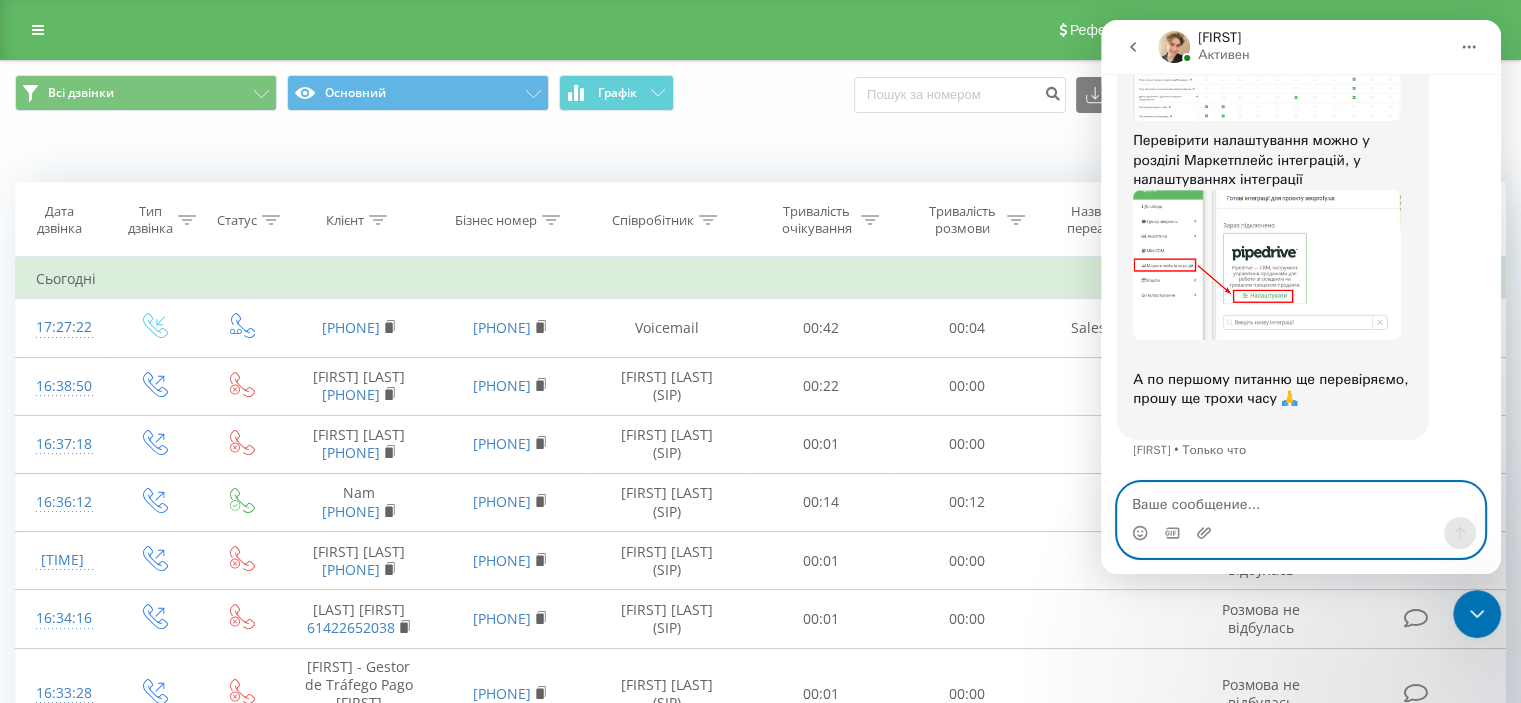 click at bounding box center (1301, 500) 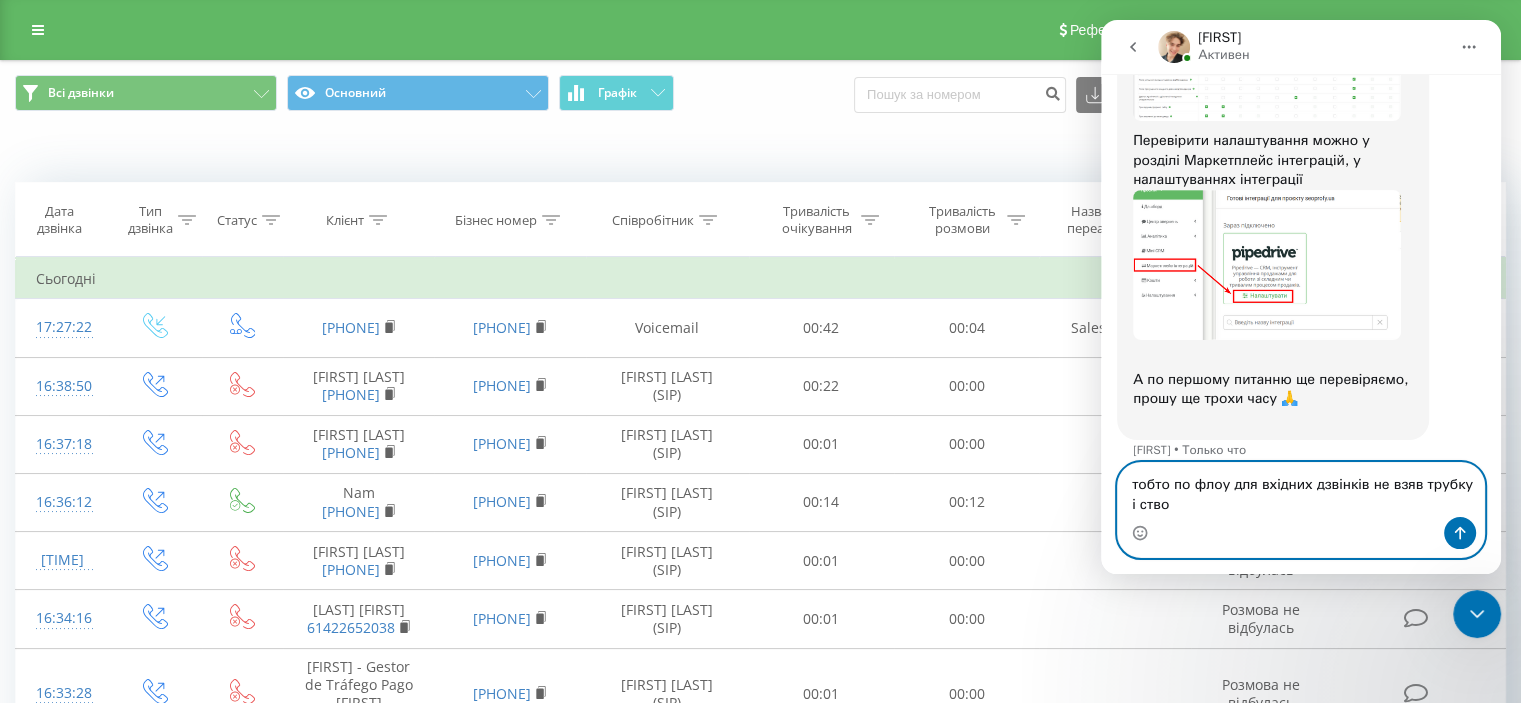 scroll, scrollTop: 1358, scrollLeft: 0, axis: vertical 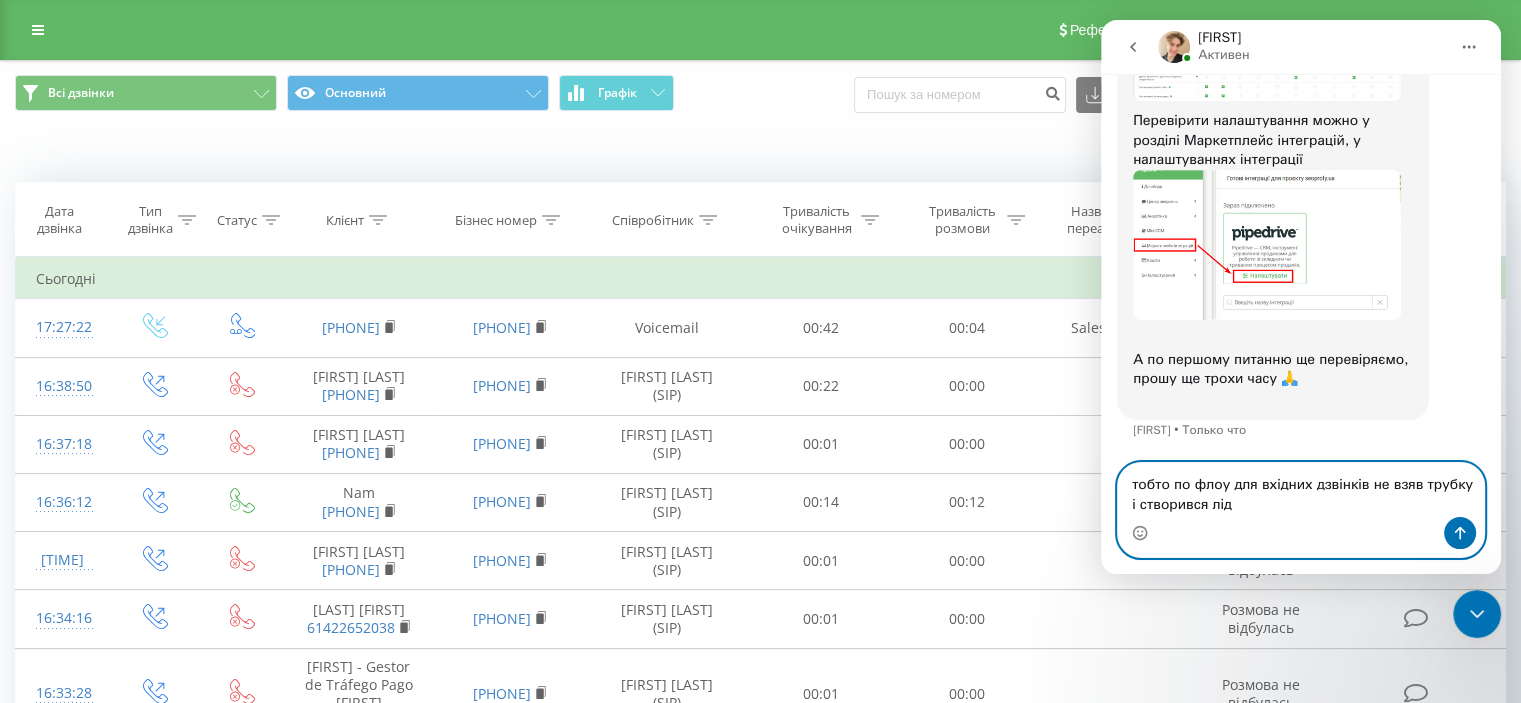 type on "тобто по флоу для вхідних дзвінків не взяв трубку і створився лід?" 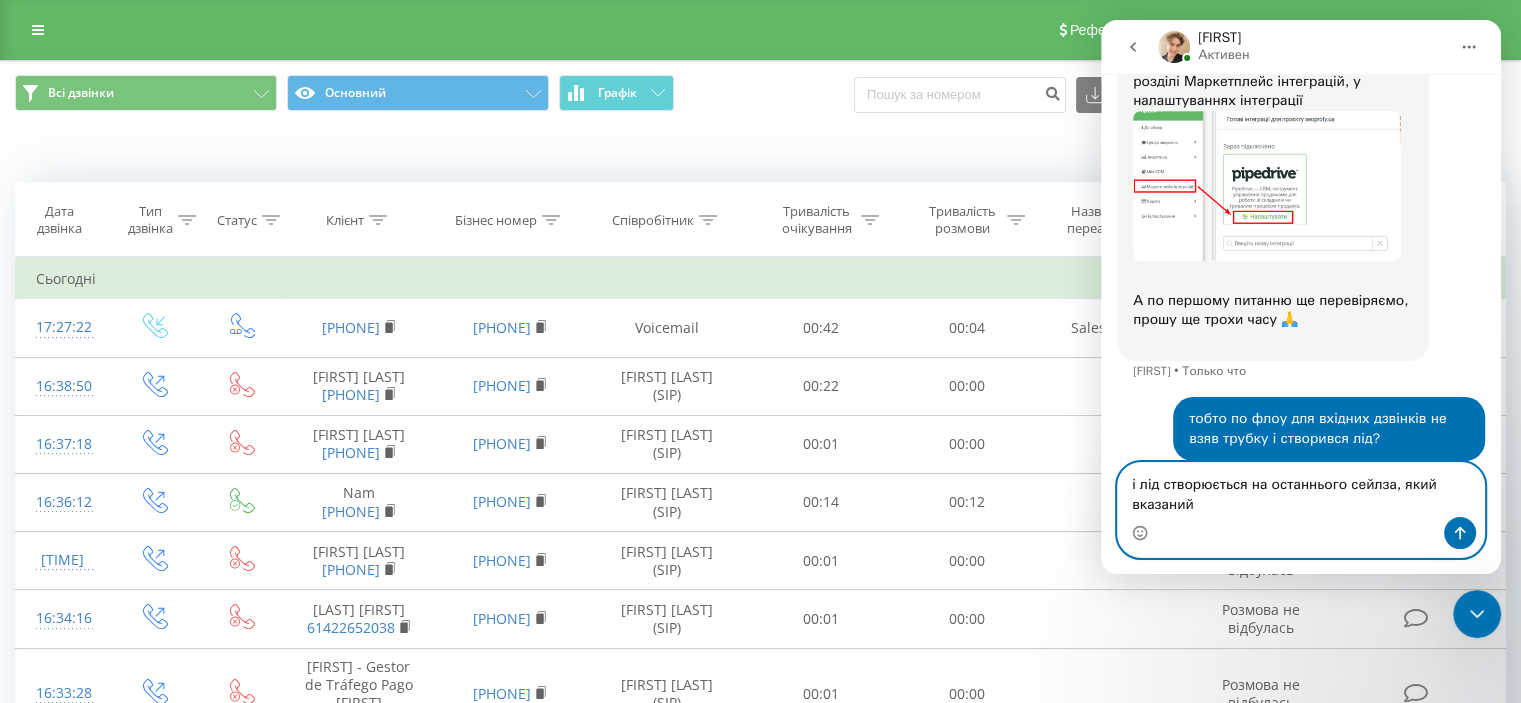 scroll, scrollTop: 1404, scrollLeft: 0, axis: vertical 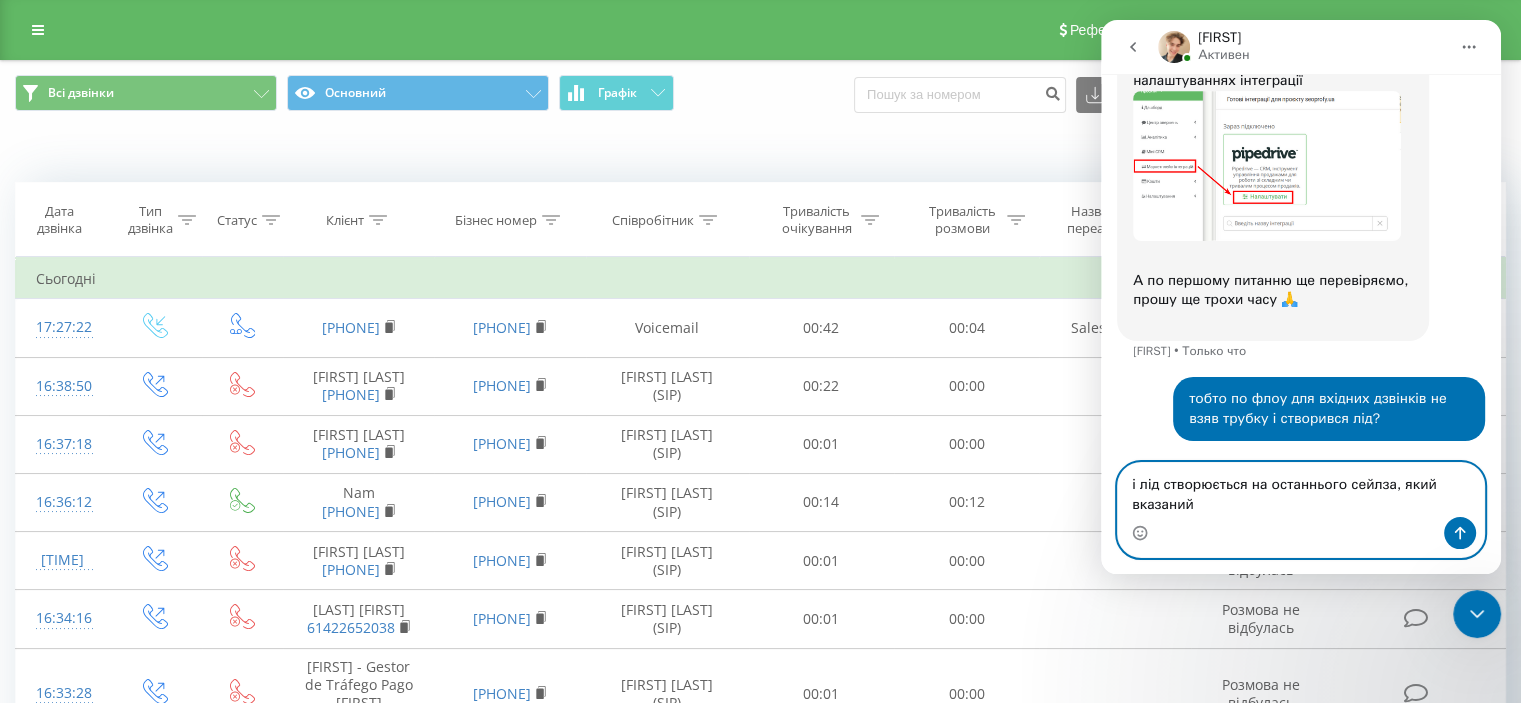 type on "і лід створюється на останнього сейлза, який вказаний?" 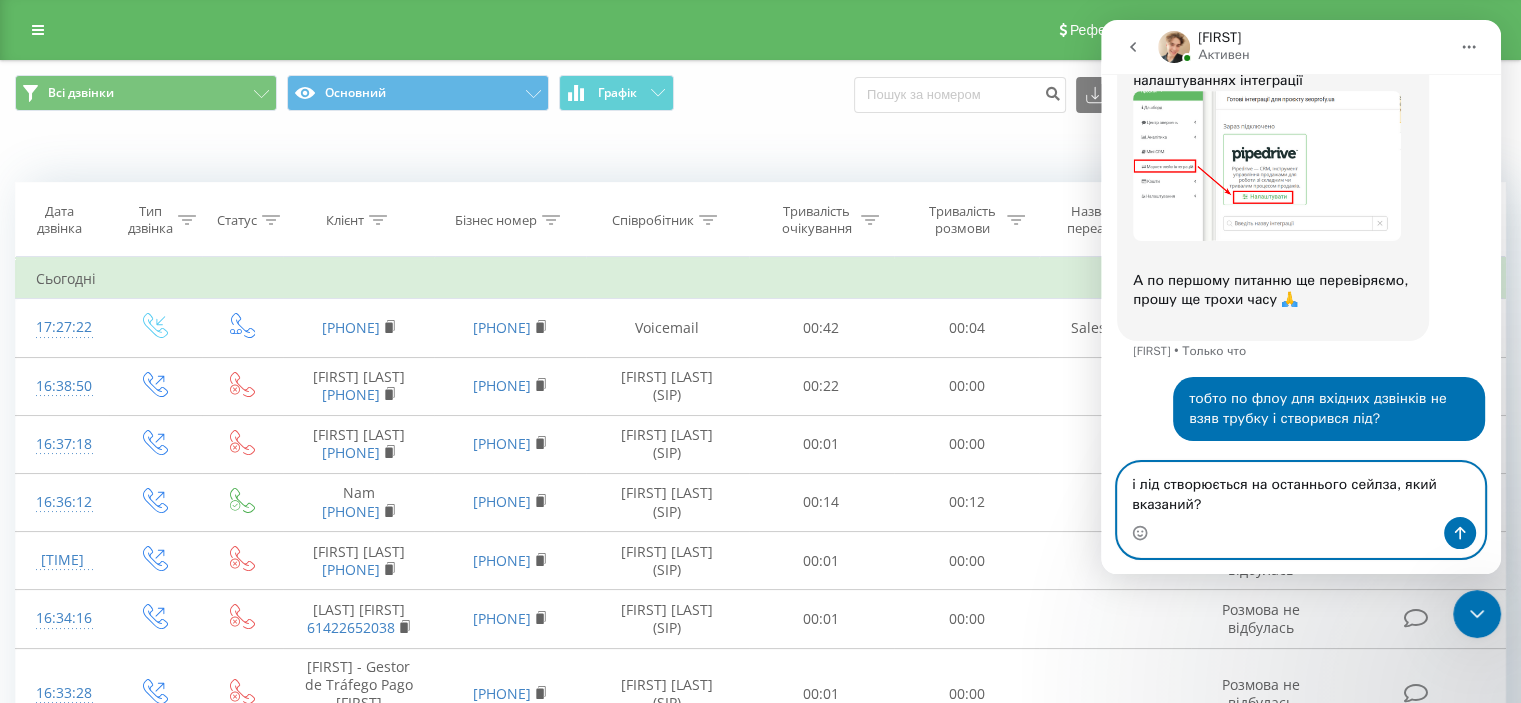 type 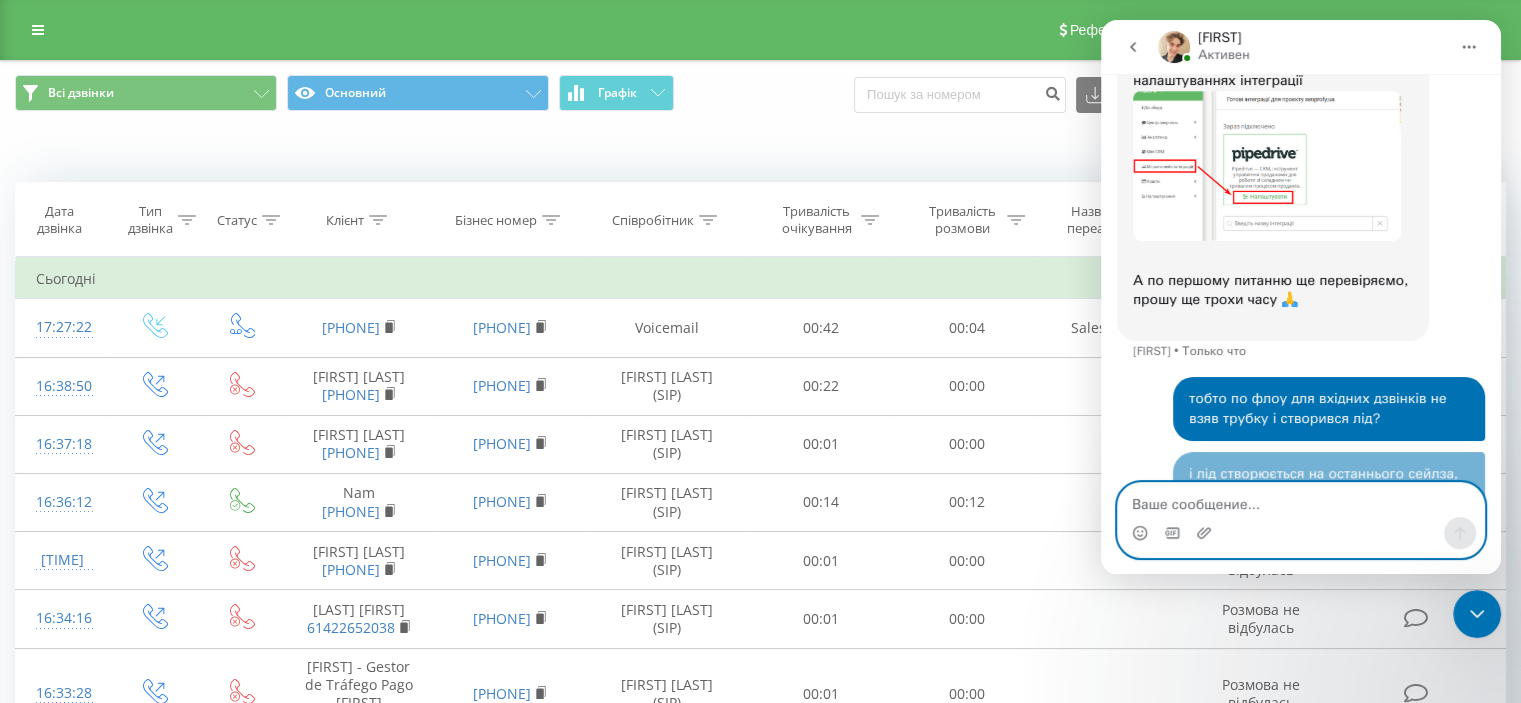 scroll, scrollTop: 1450, scrollLeft: 0, axis: vertical 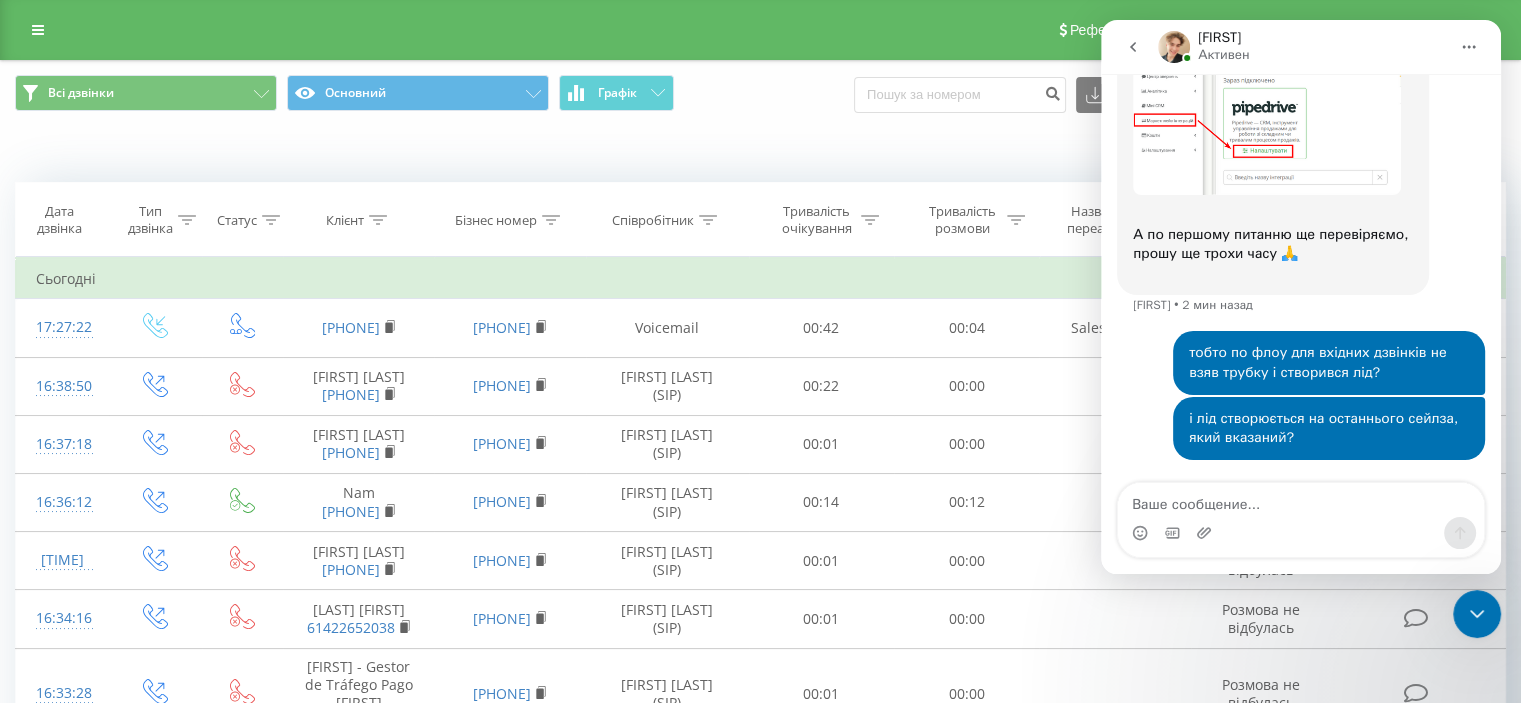 click on "Реферальна програма Налаштування профілю Вихід" at bounding box center (760, 30) 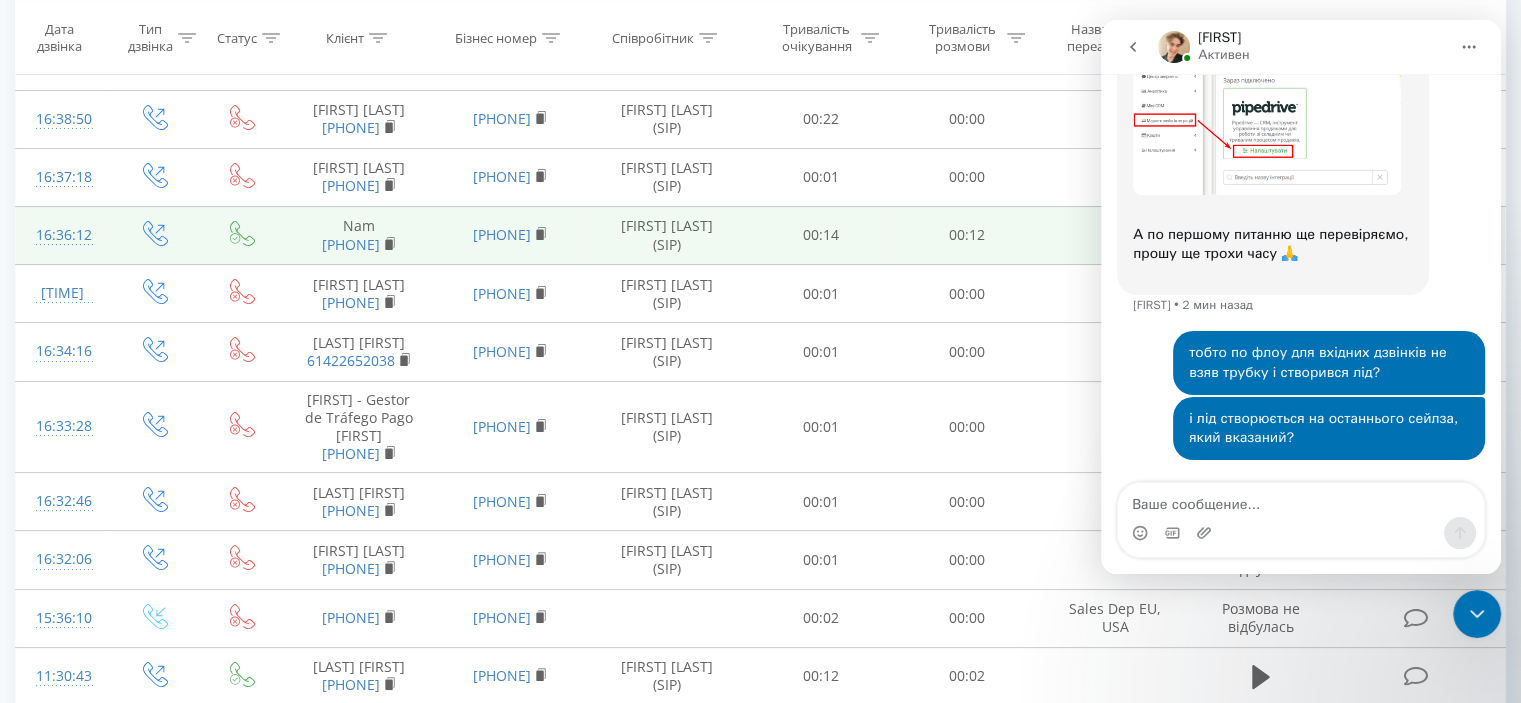 scroll, scrollTop: 300, scrollLeft: 0, axis: vertical 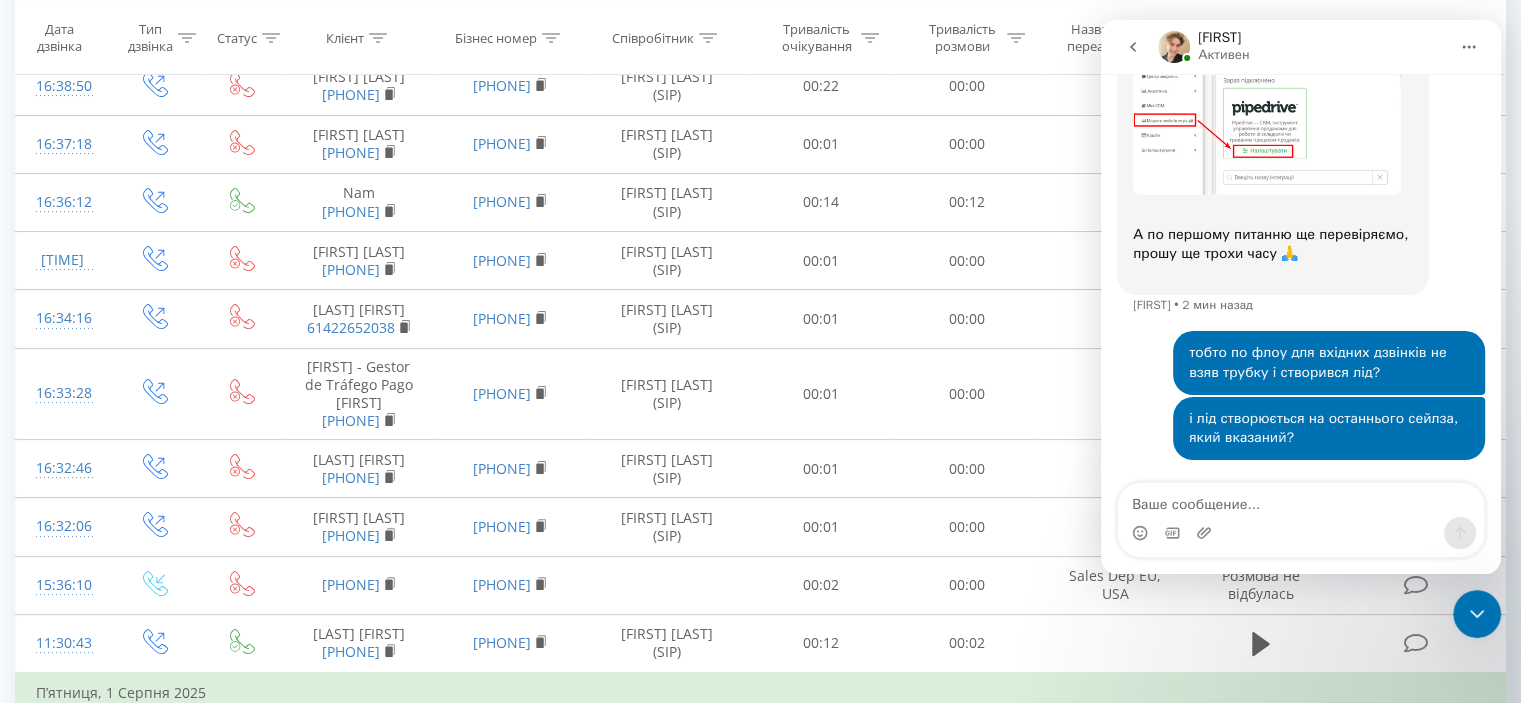click at bounding box center (1477, 614) 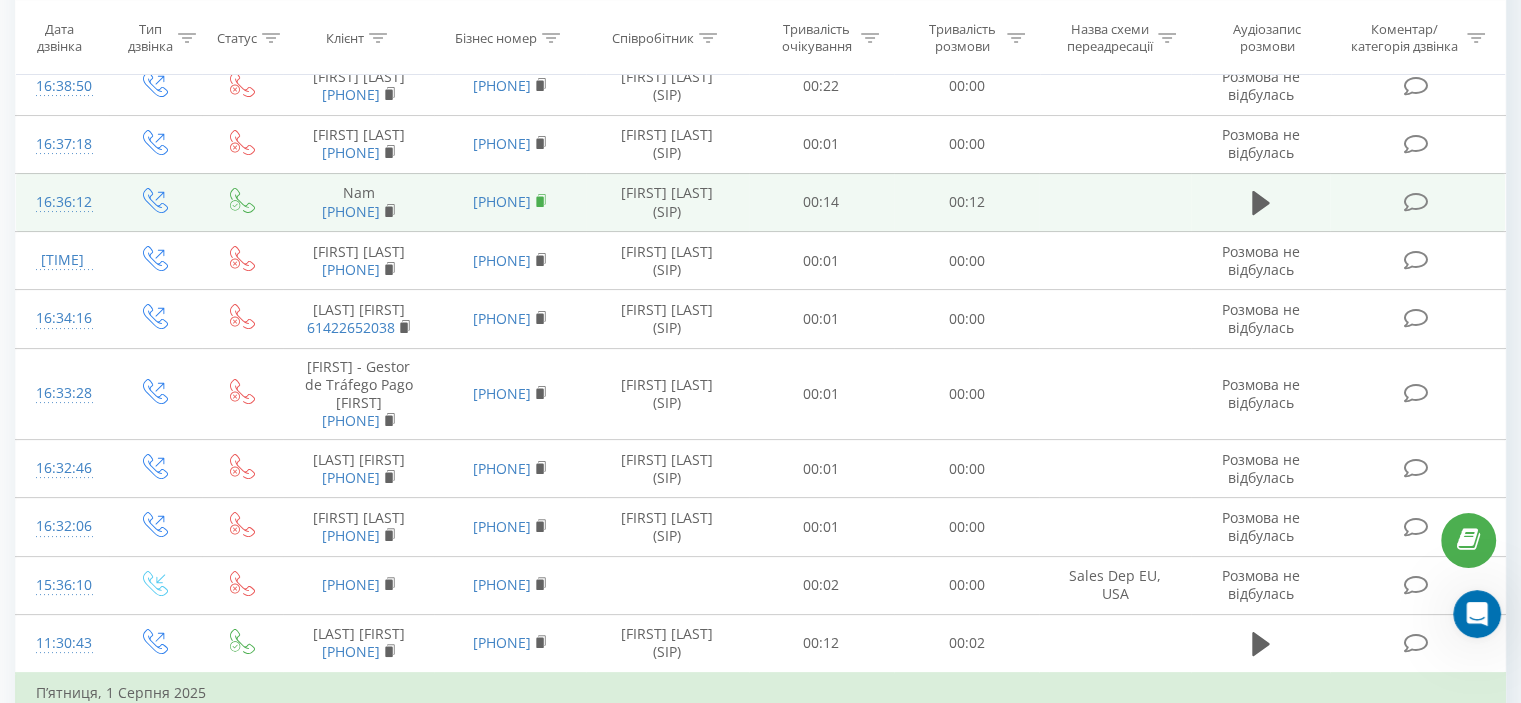 drag, startPoint x: 455, startPoint y: 204, endPoint x: 552, endPoint y: 203, distance: 97.00516 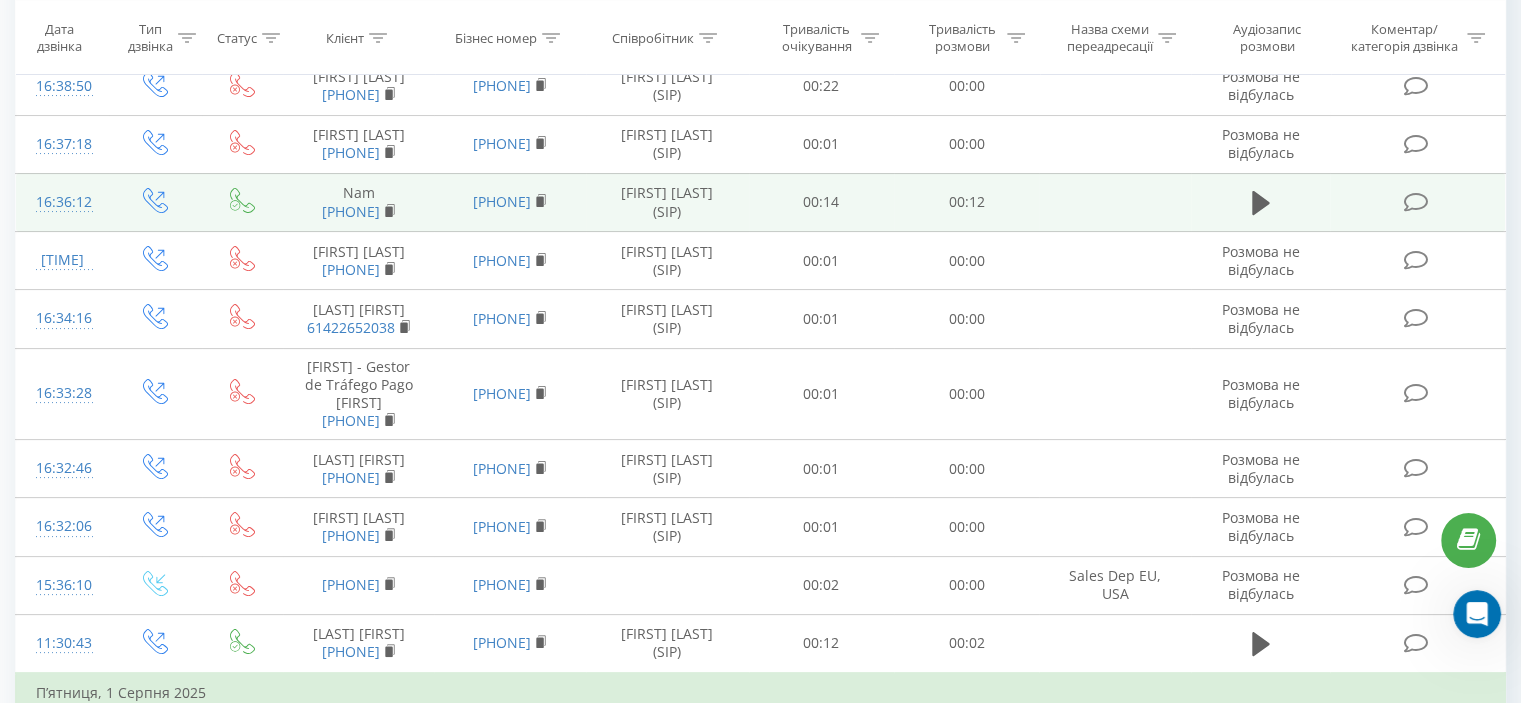 click on "[FIRST] [LAST] (SIP)" at bounding box center [667, 202] 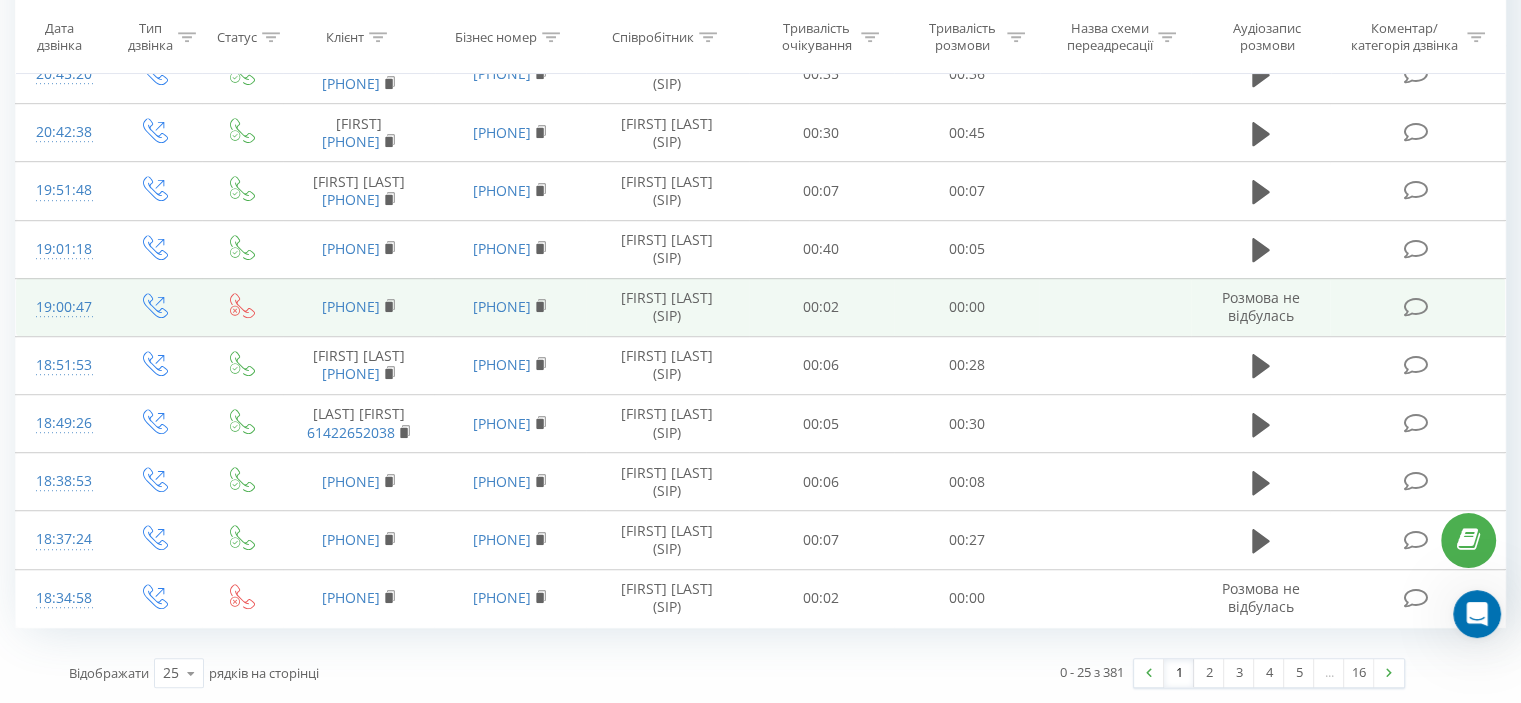 scroll, scrollTop: 1227, scrollLeft: 0, axis: vertical 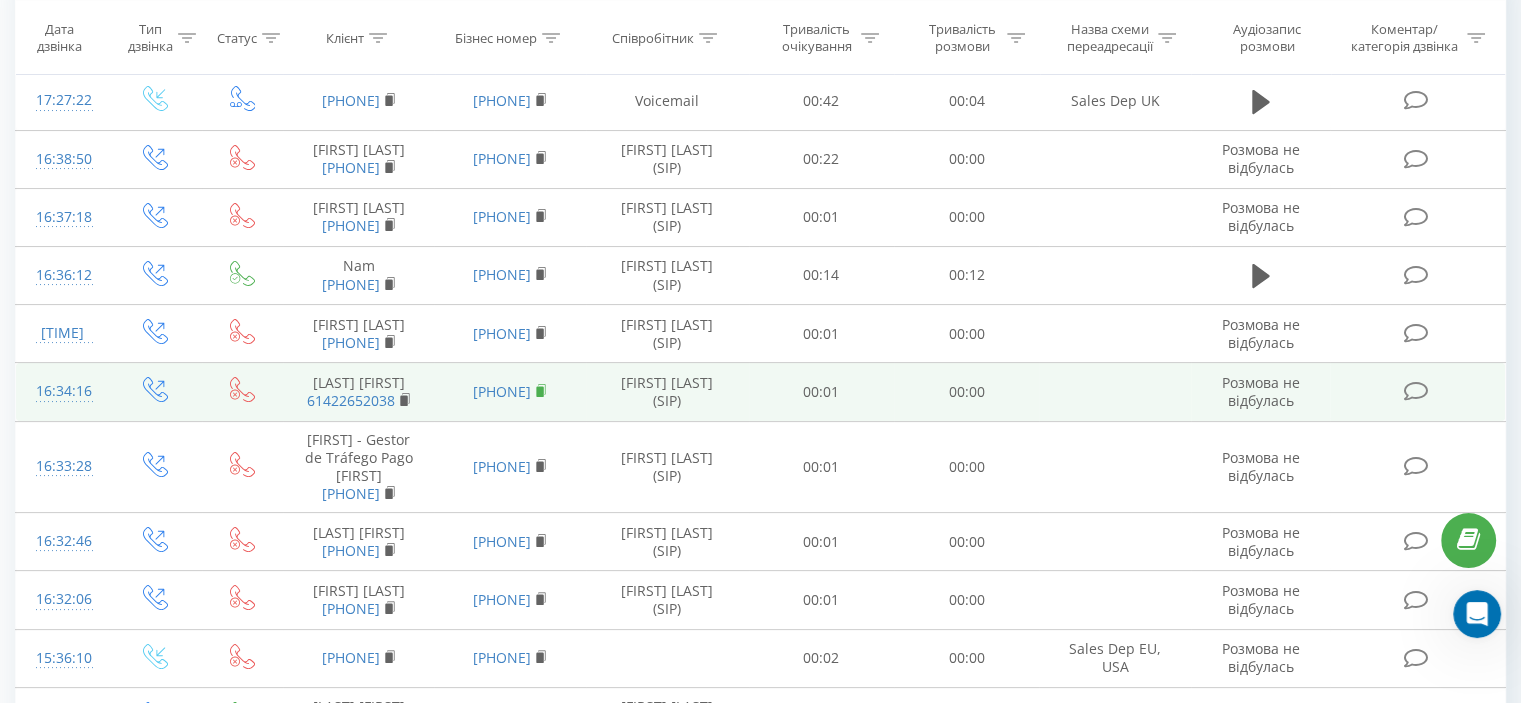 click 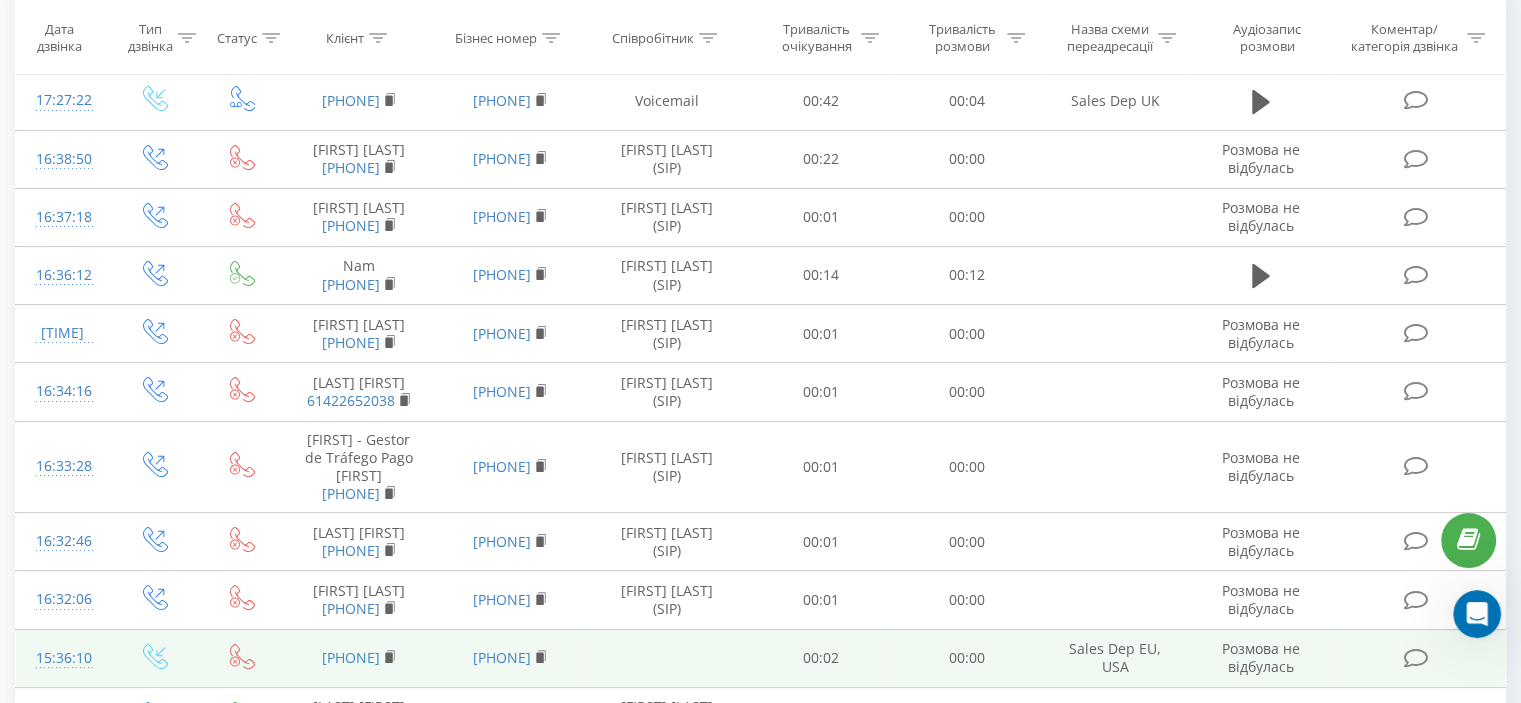 scroll, scrollTop: 1526, scrollLeft: 0, axis: vertical 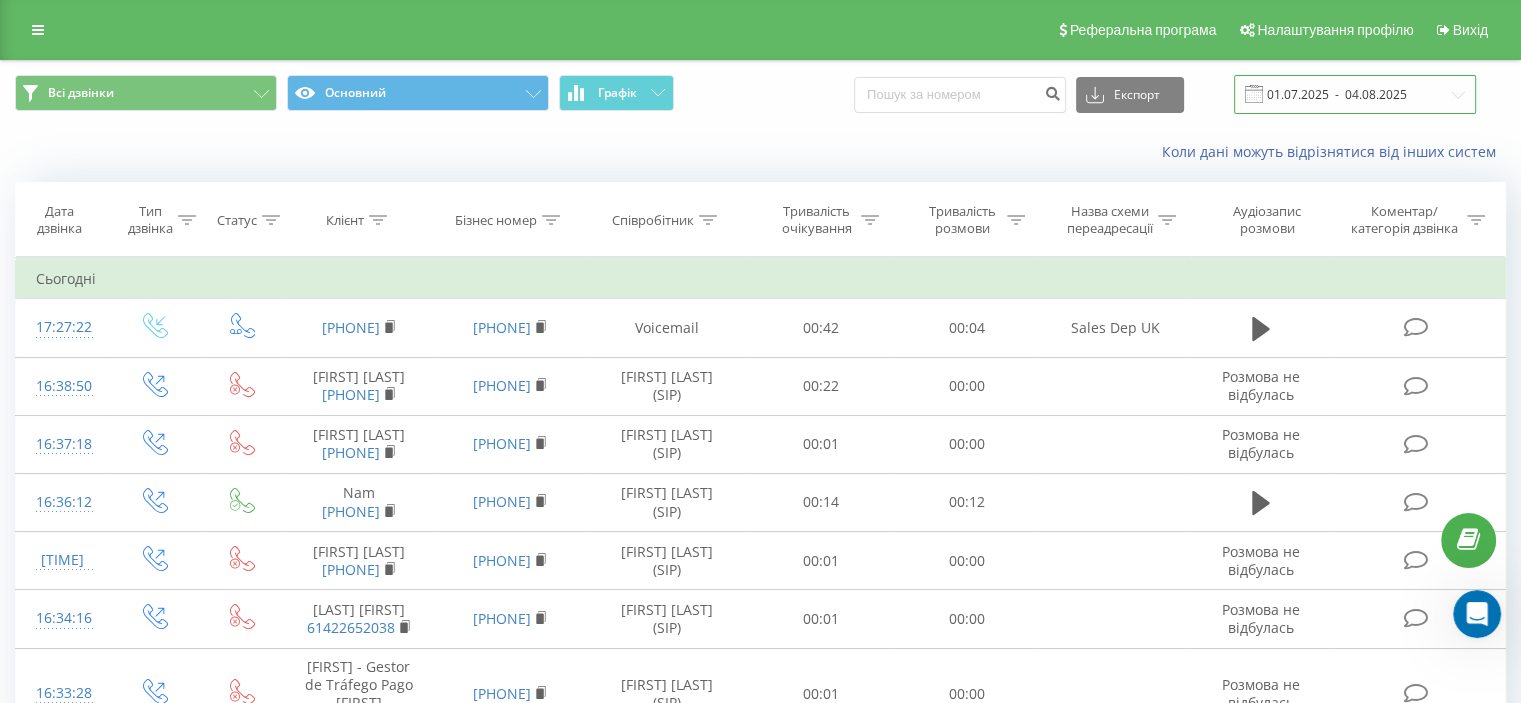 click on "01.07.2025  -  04.08.2025" at bounding box center [1355, 94] 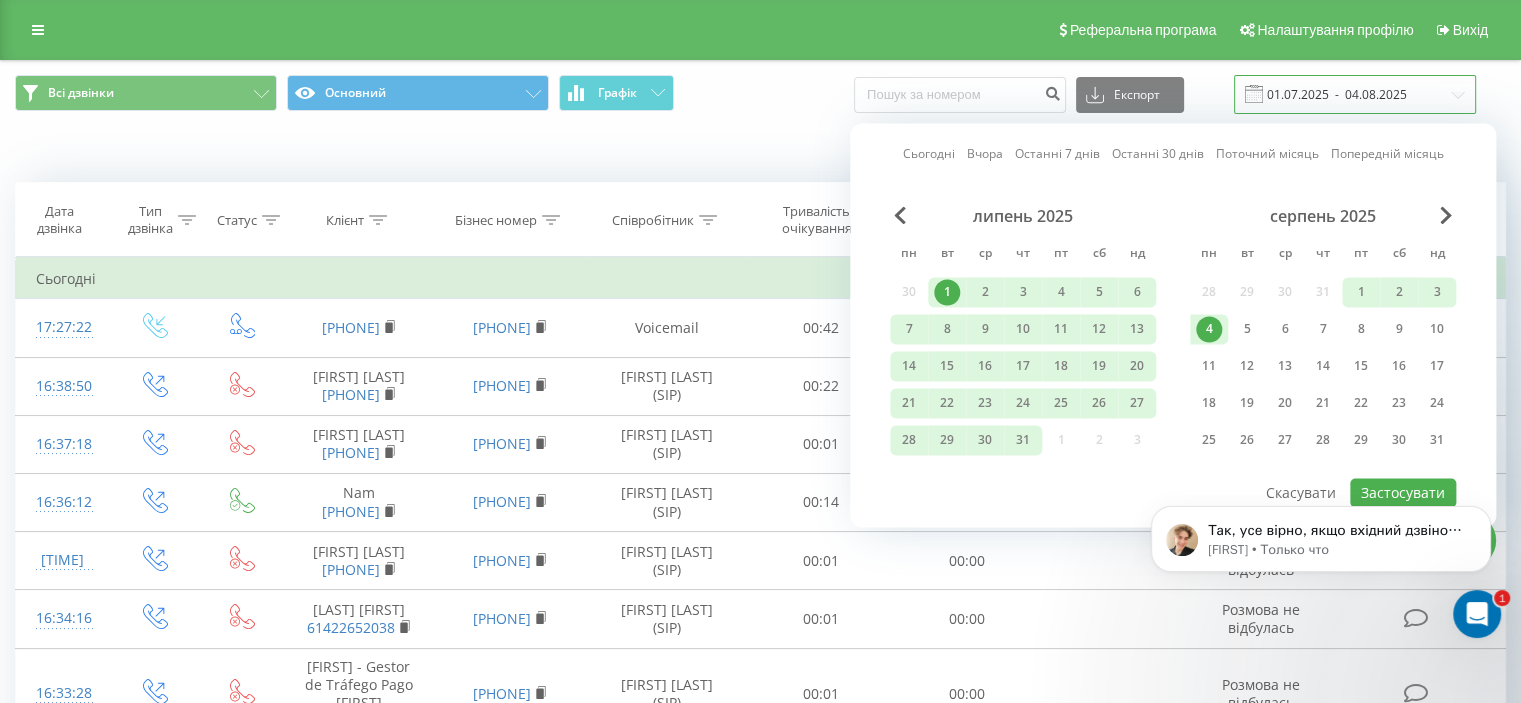 scroll, scrollTop: 0, scrollLeft: 0, axis: both 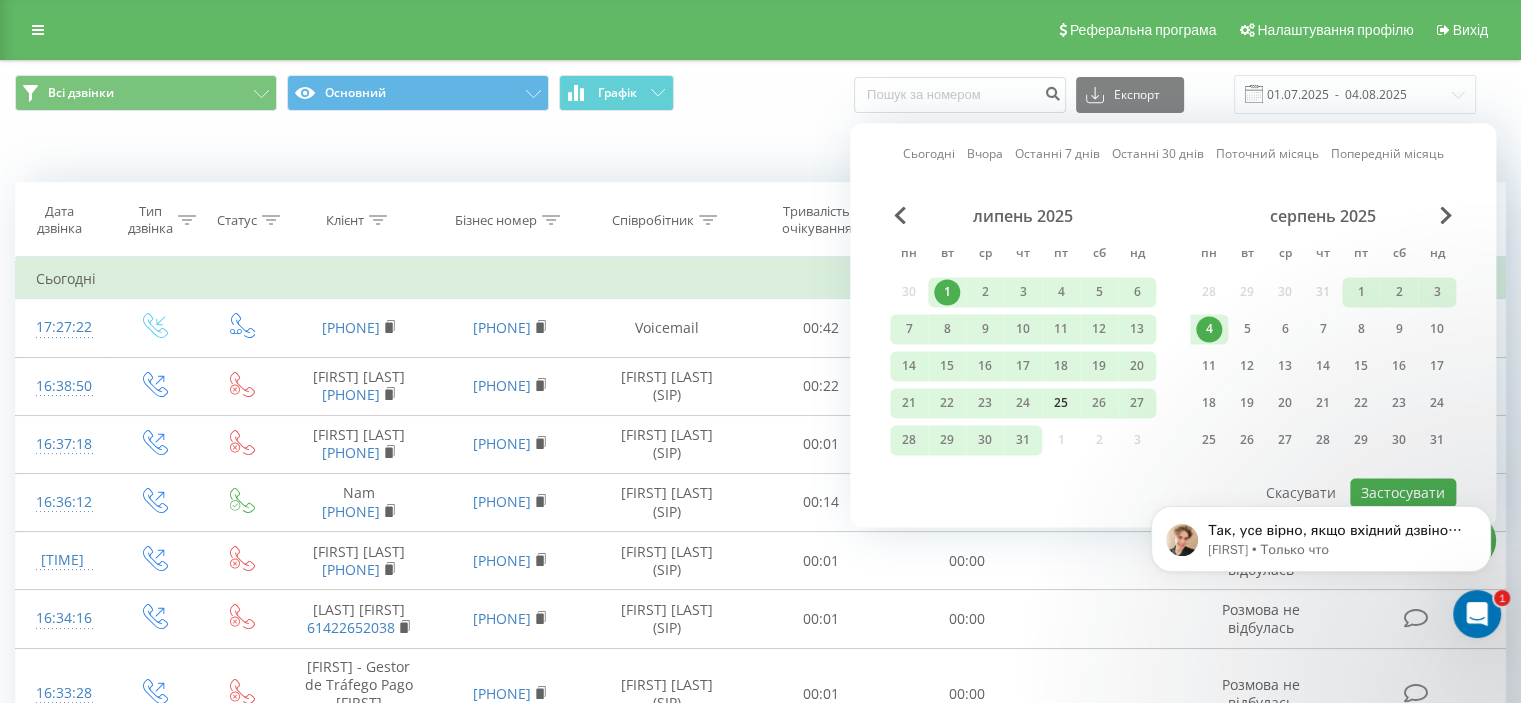 click on "25" at bounding box center [1061, 403] 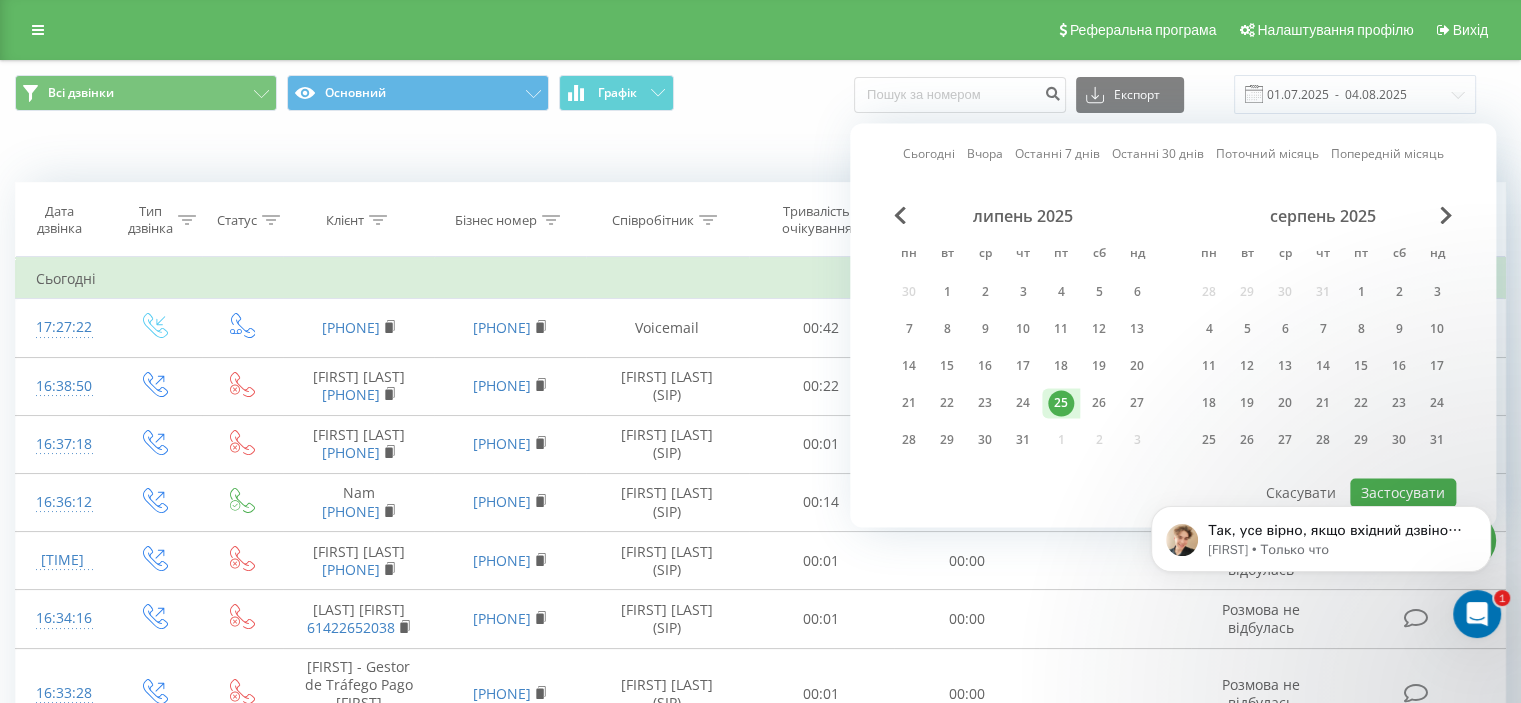 click on "Так, усе вірно, якщо вхідний дзвінок не прийняли, і в сценарії інтеграції зазначено умову «створювати лід після пропущеного дзвінка», тоді Pipedrive автоматично створює новий лід. Якщо ця функція не потрібна, її можно вимкнути Якщо в Pipedrive вже є контакт або компанія, і за ними закріплений відповідальний менеджер,  новий лід прив’яжеться до нього ​ [FIRST] • Только что" at bounding box center [1321, 556] 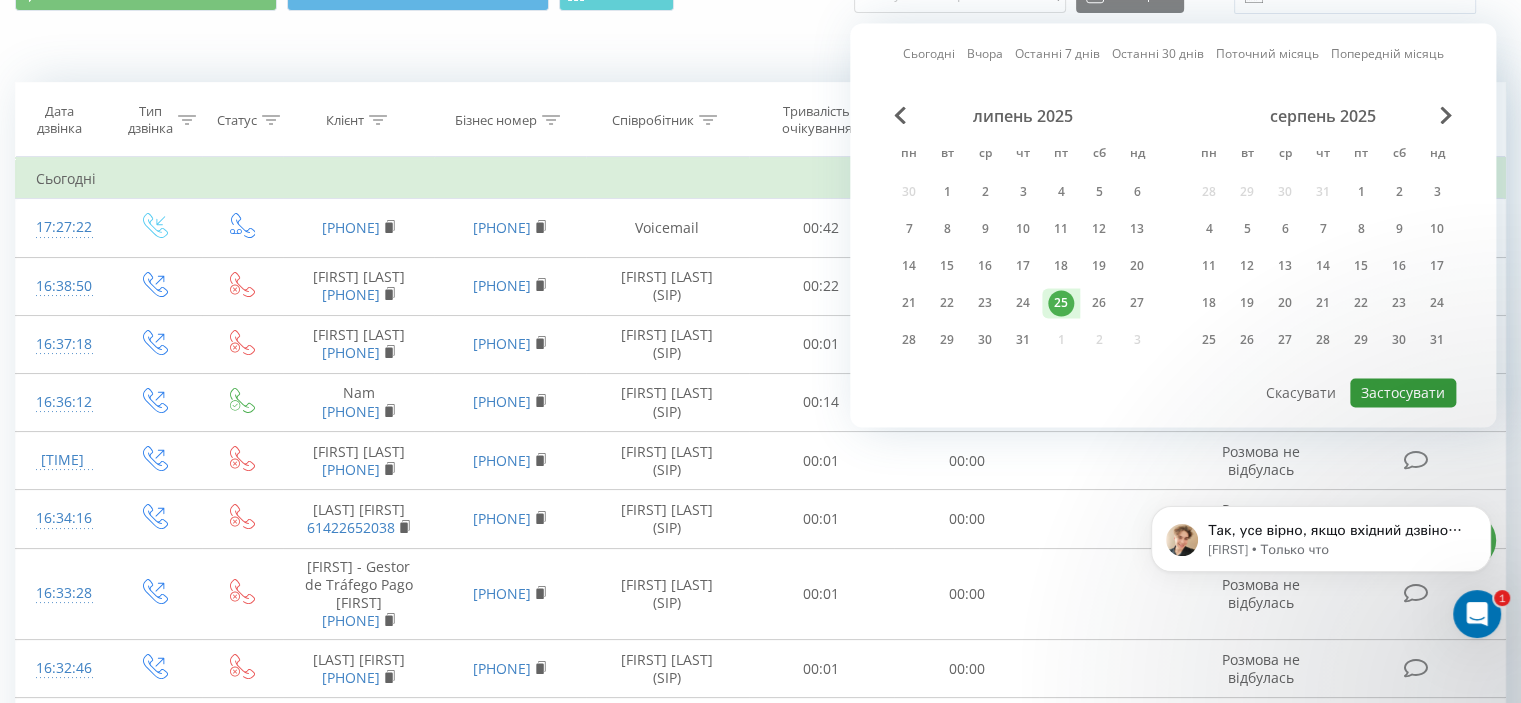 click on "Застосувати" at bounding box center (1403, 392) 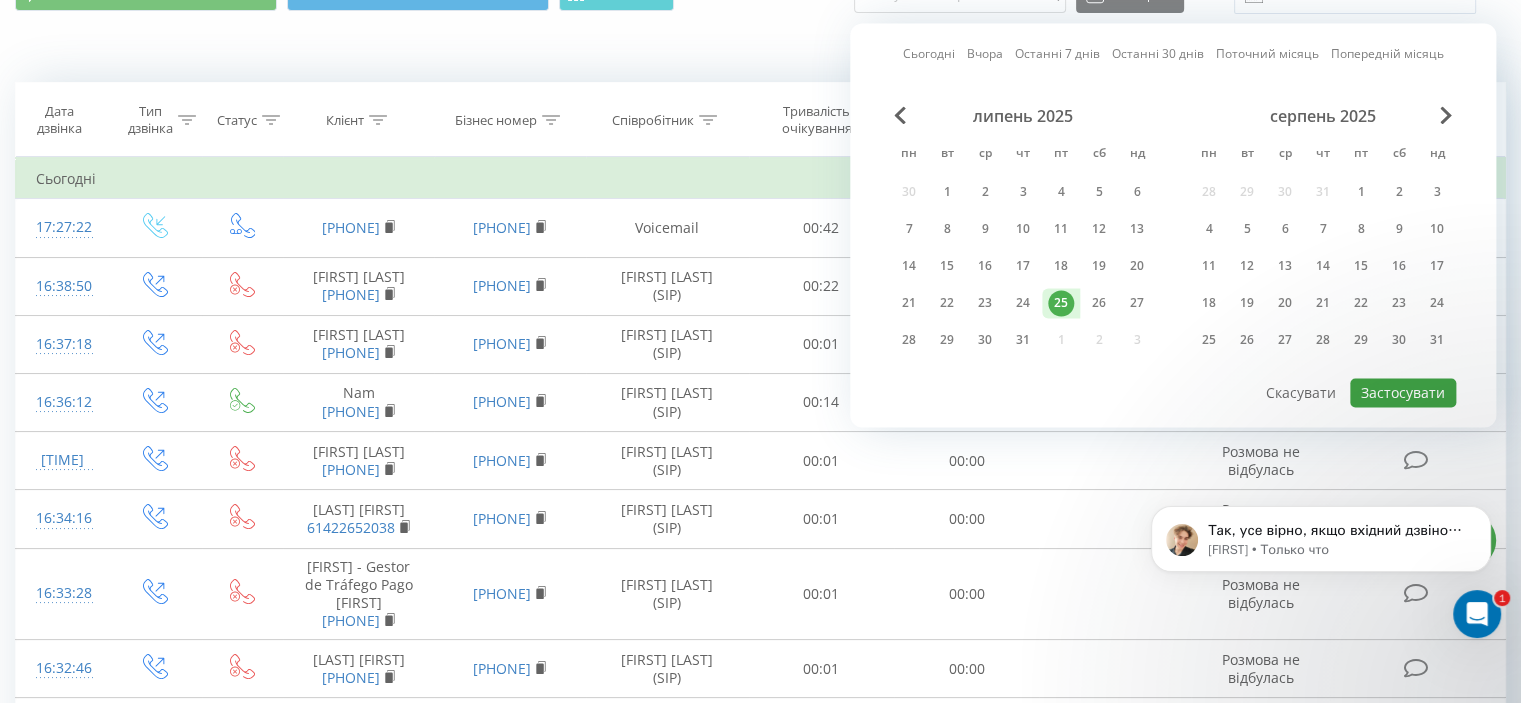 type on "25.07.2025  -  25.07.2025" 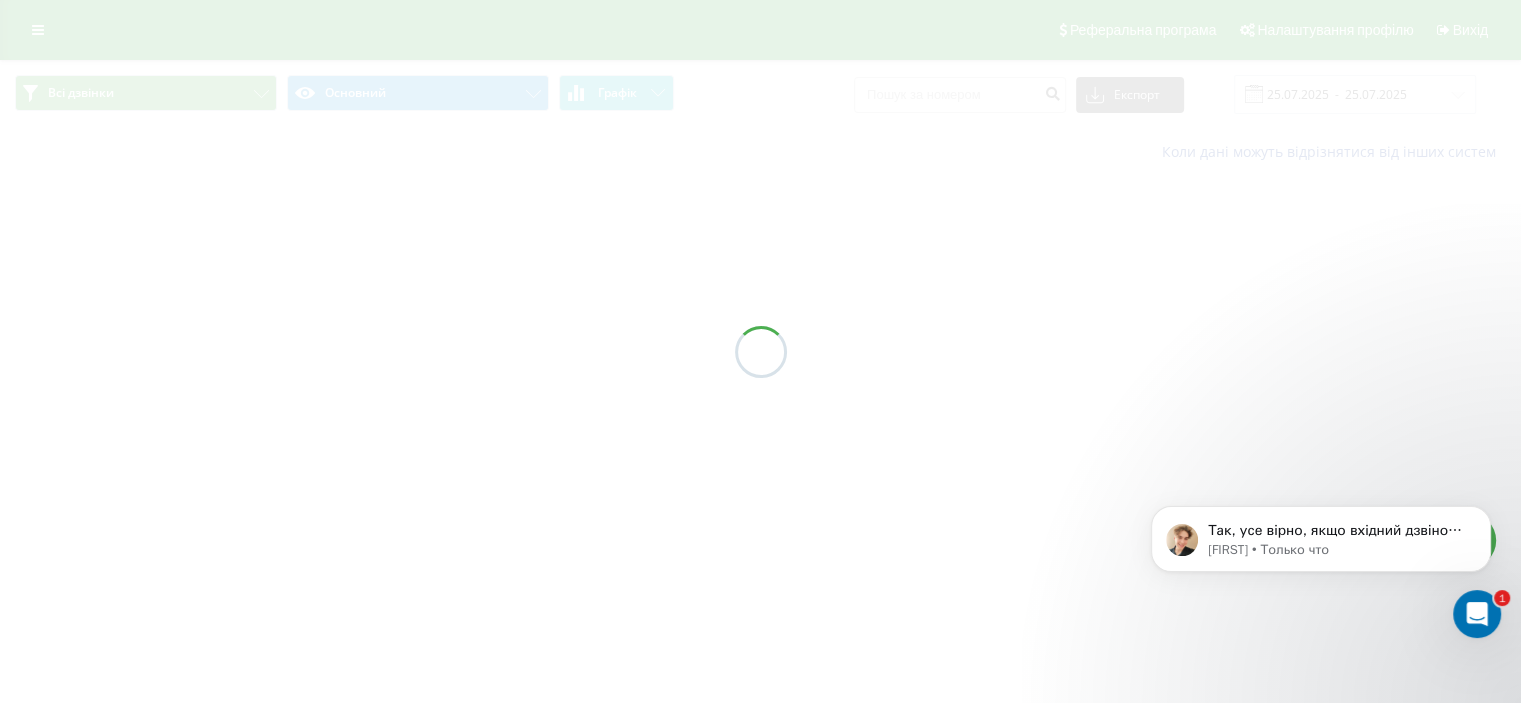 scroll, scrollTop: 0, scrollLeft: 0, axis: both 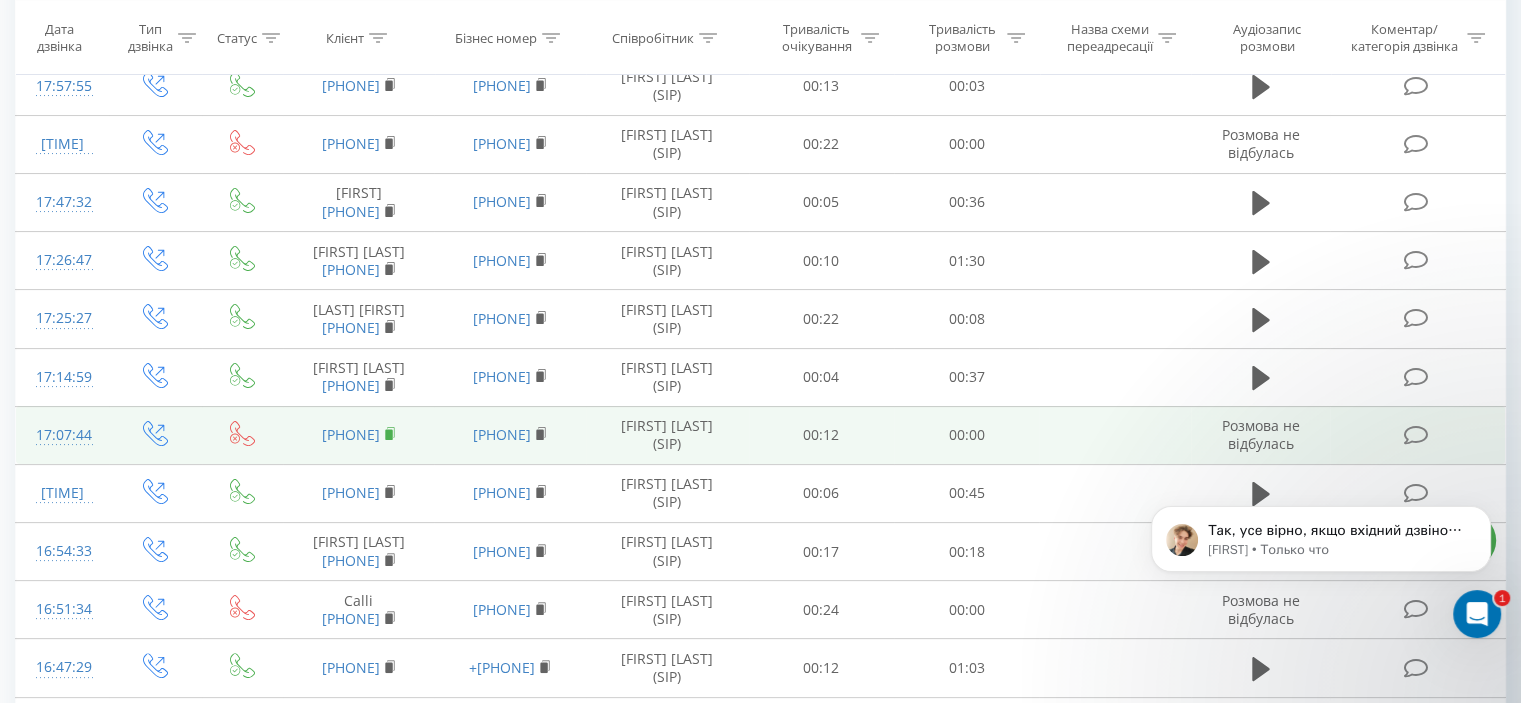 click 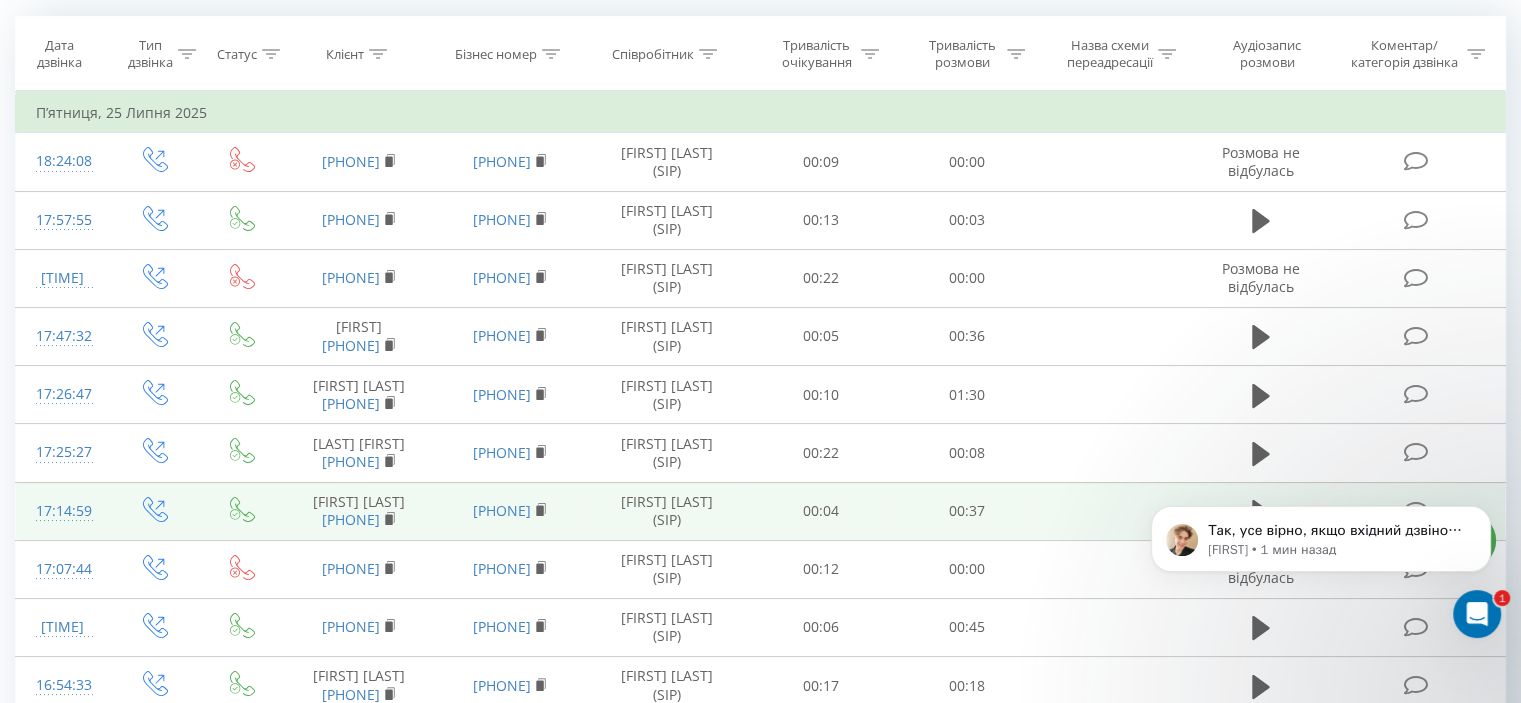 scroll, scrollTop: 200, scrollLeft: 0, axis: vertical 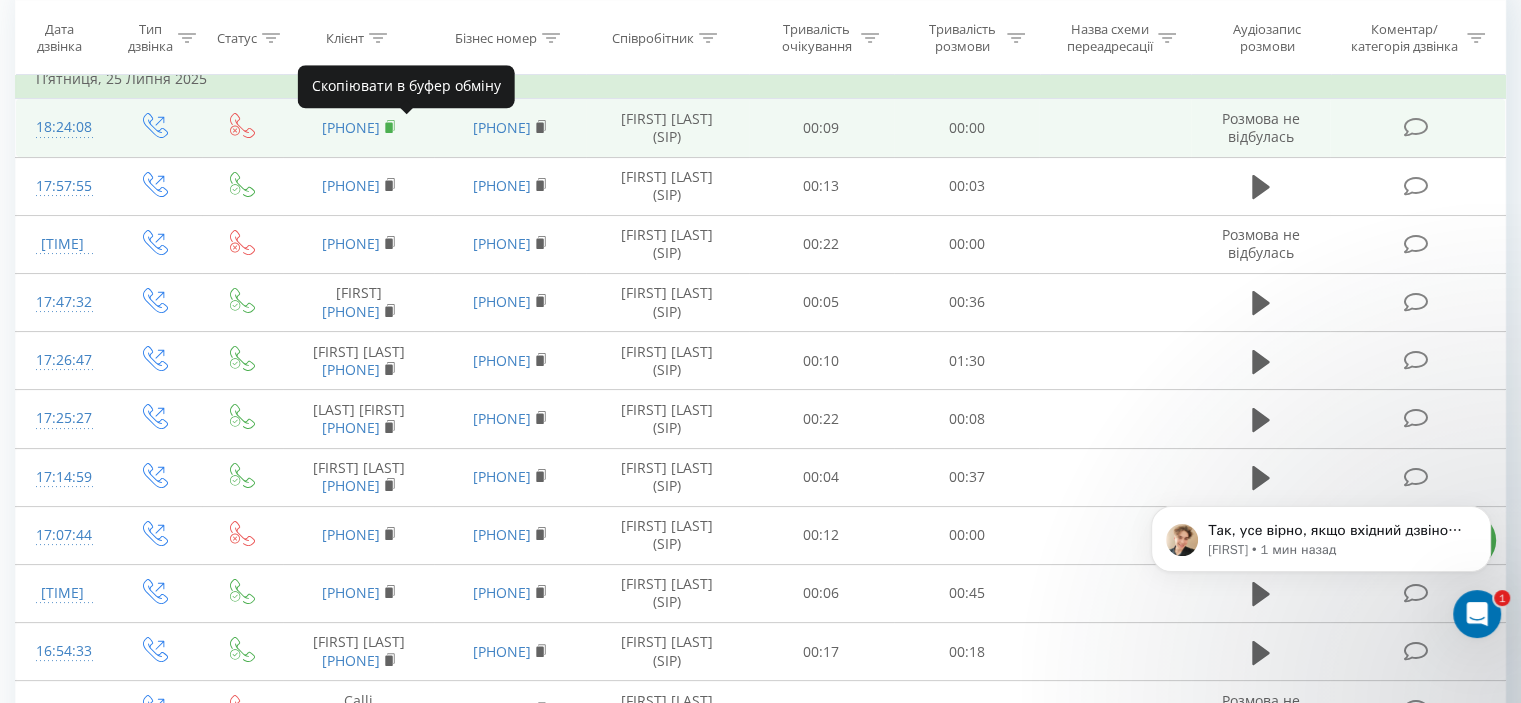 click 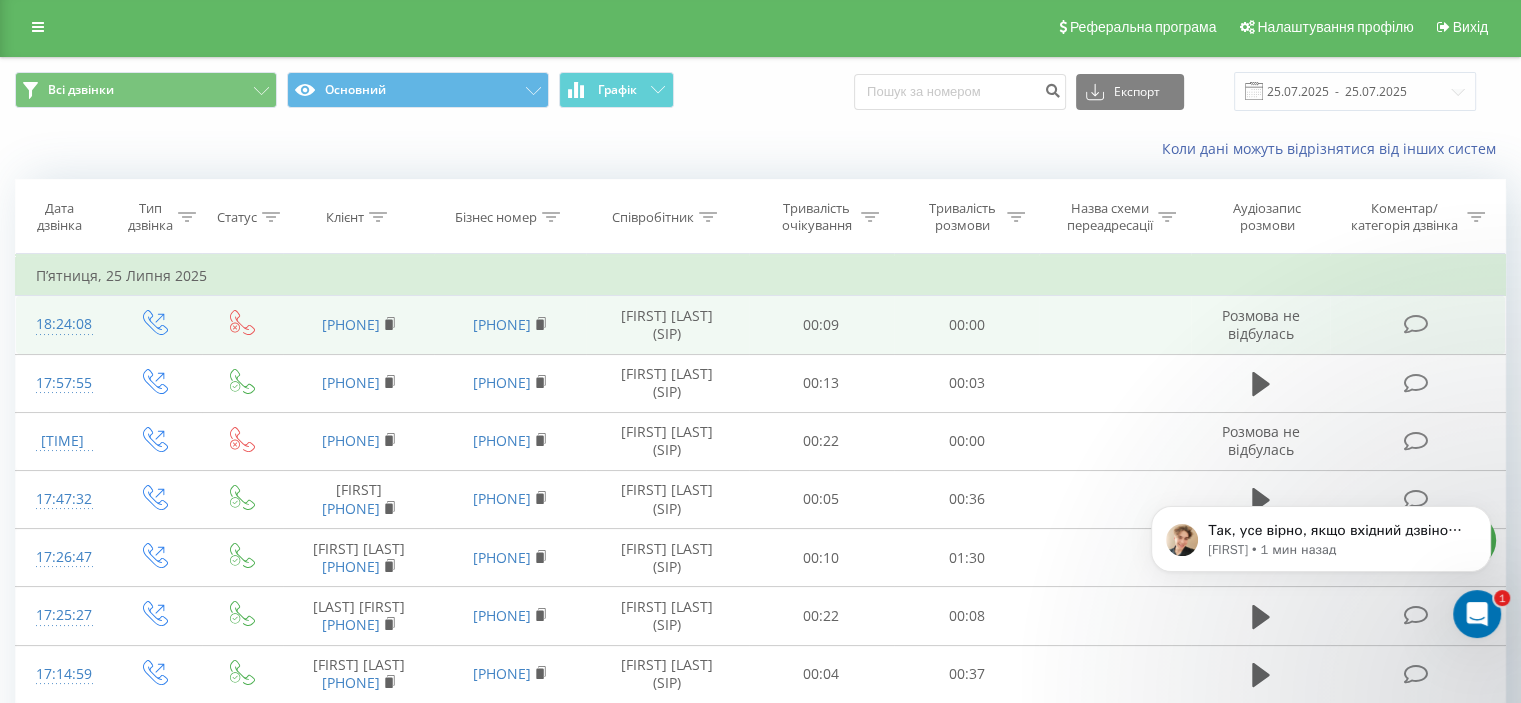 scroll, scrollTop: 0, scrollLeft: 0, axis: both 